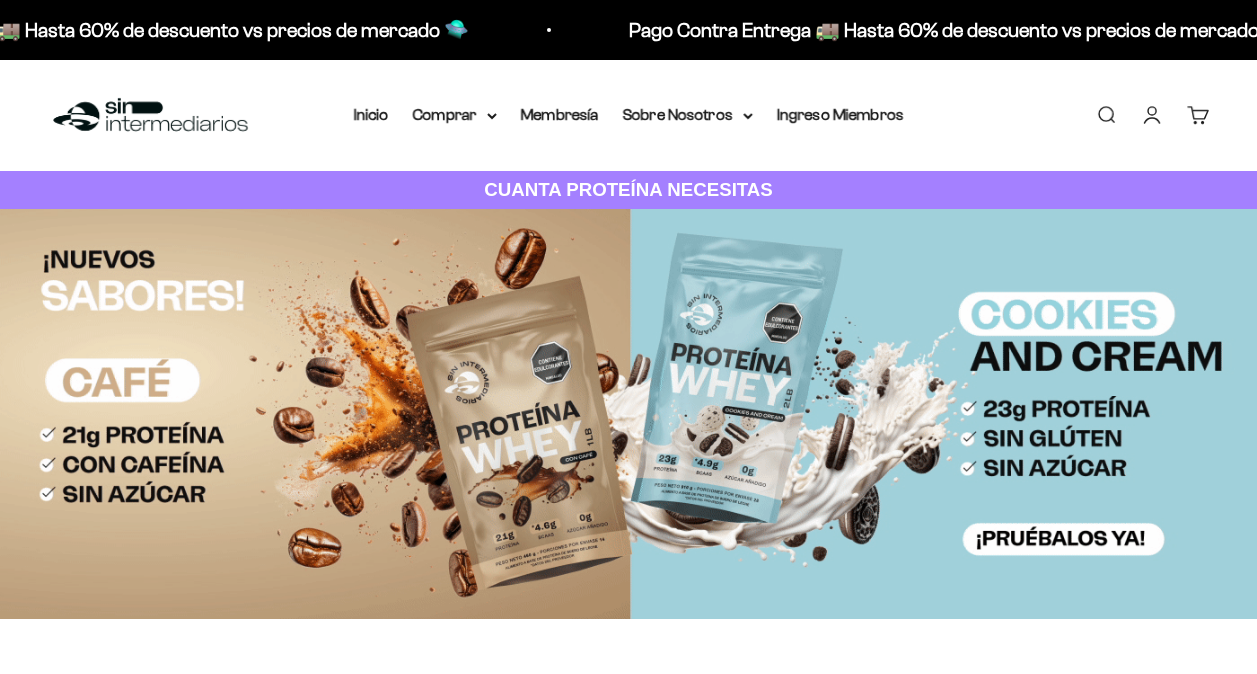 scroll, scrollTop: 0, scrollLeft: 0, axis: both 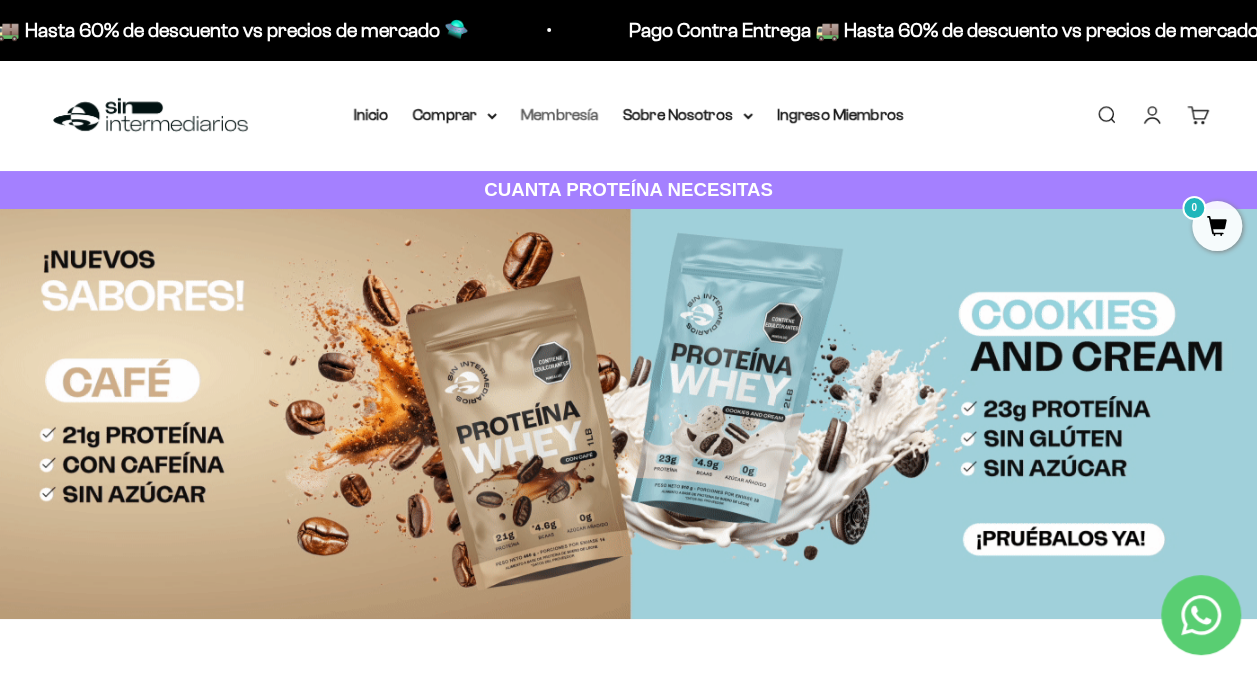 click on "Membresía" at bounding box center (560, 114) 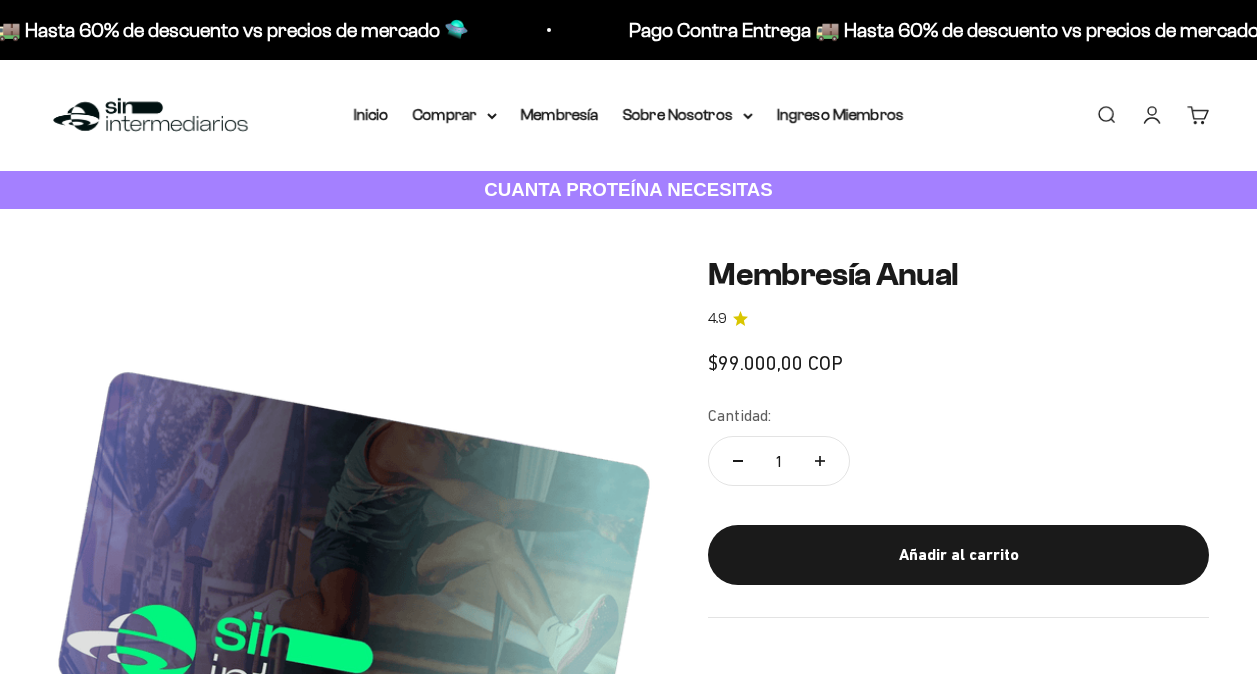 scroll, scrollTop: 0, scrollLeft: 0, axis: both 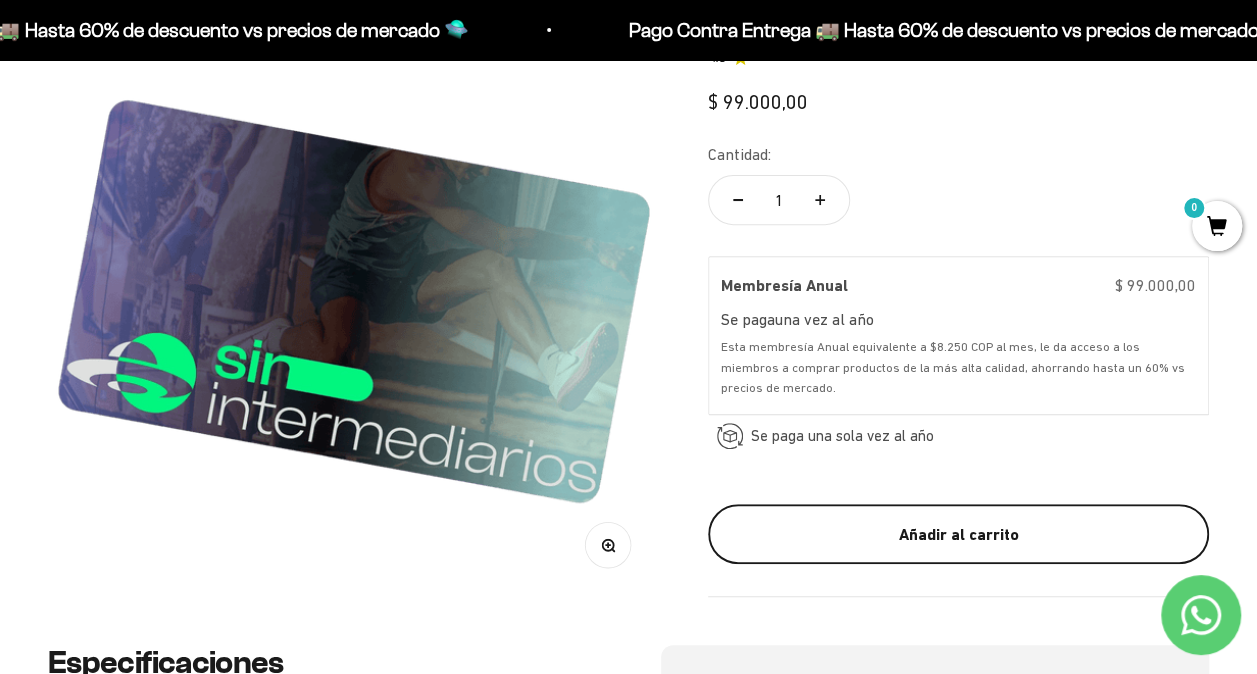 click on "Añadir al carrito" at bounding box center [958, 535] 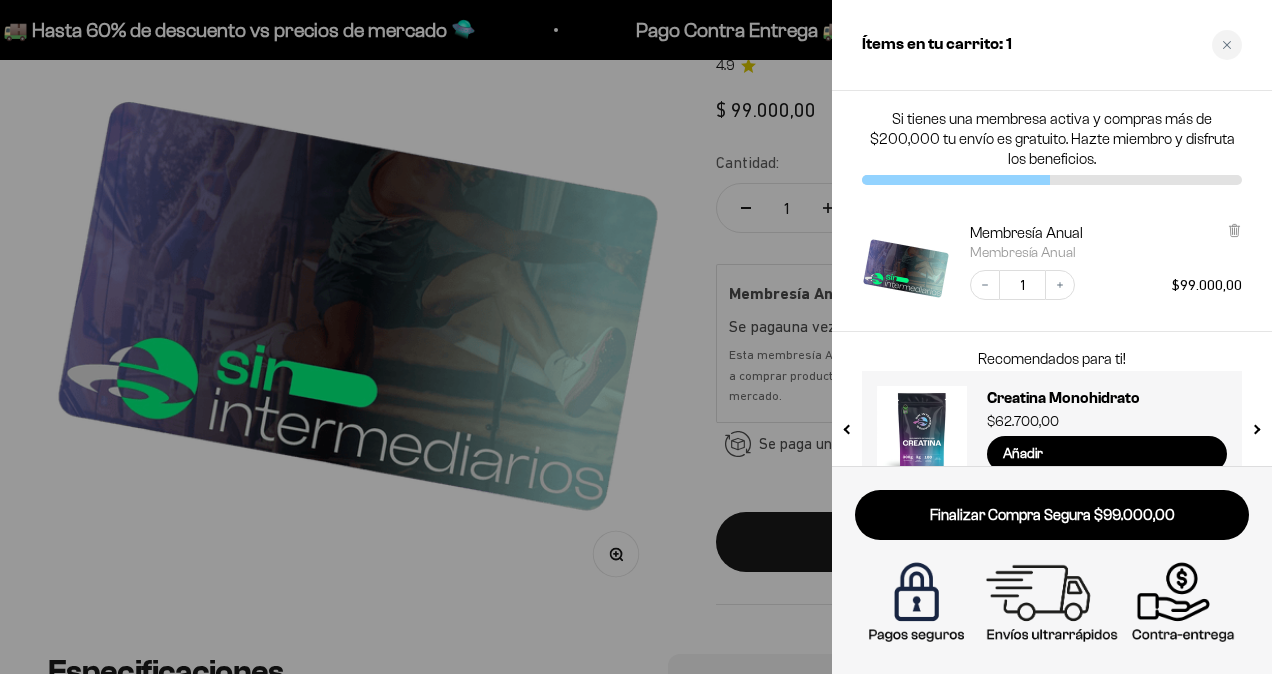 scroll, scrollTop: 39, scrollLeft: 0, axis: vertical 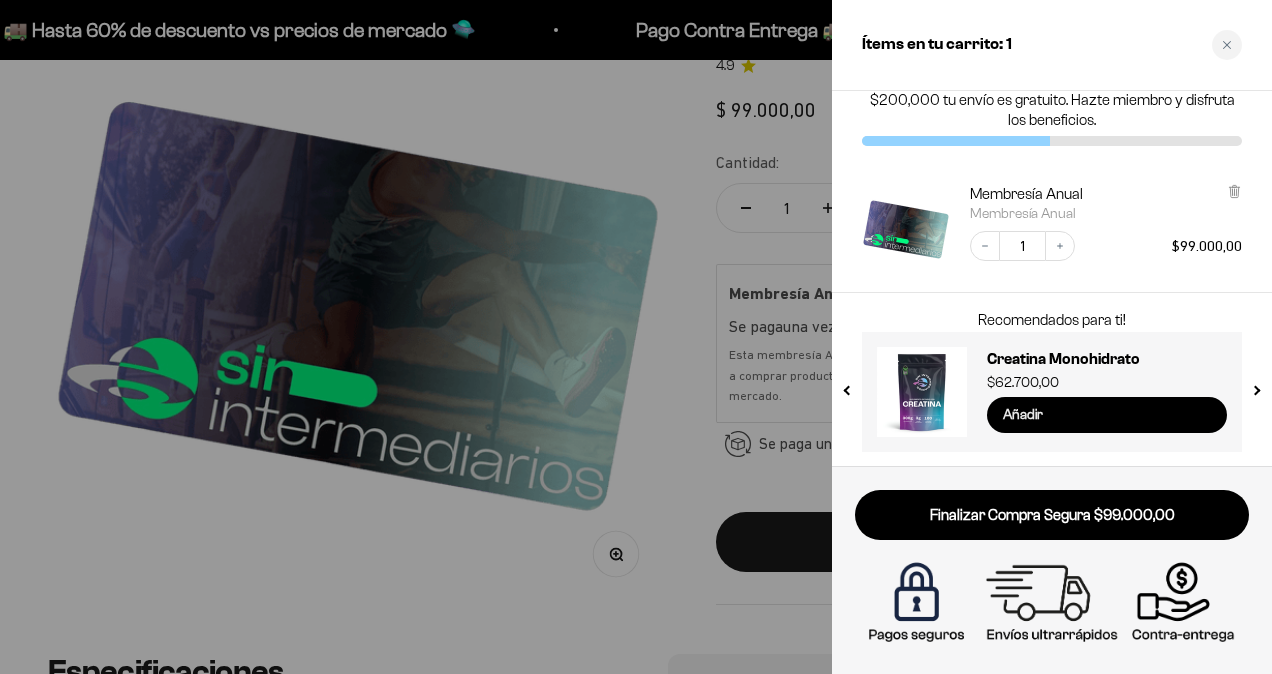 click on "Añadir" at bounding box center (1107, 415) 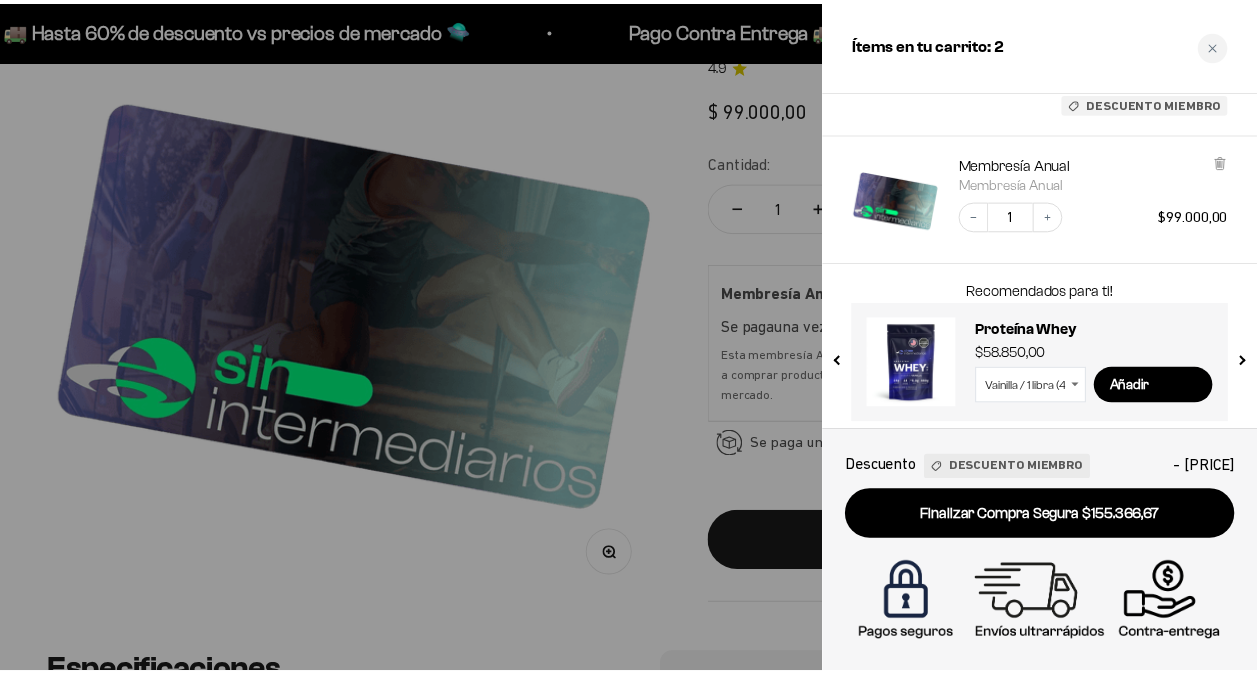 scroll, scrollTop: 258, scrollLeft: 0, axis: vertical 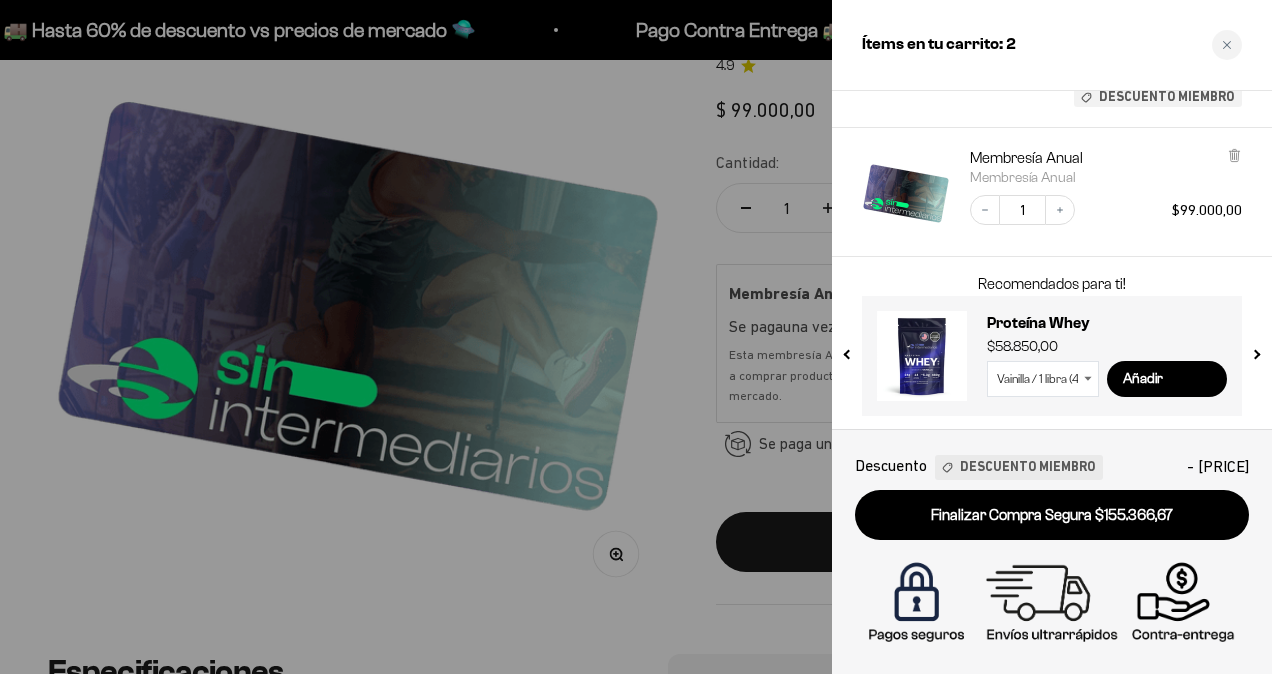 click at bounding box center [636, 337] 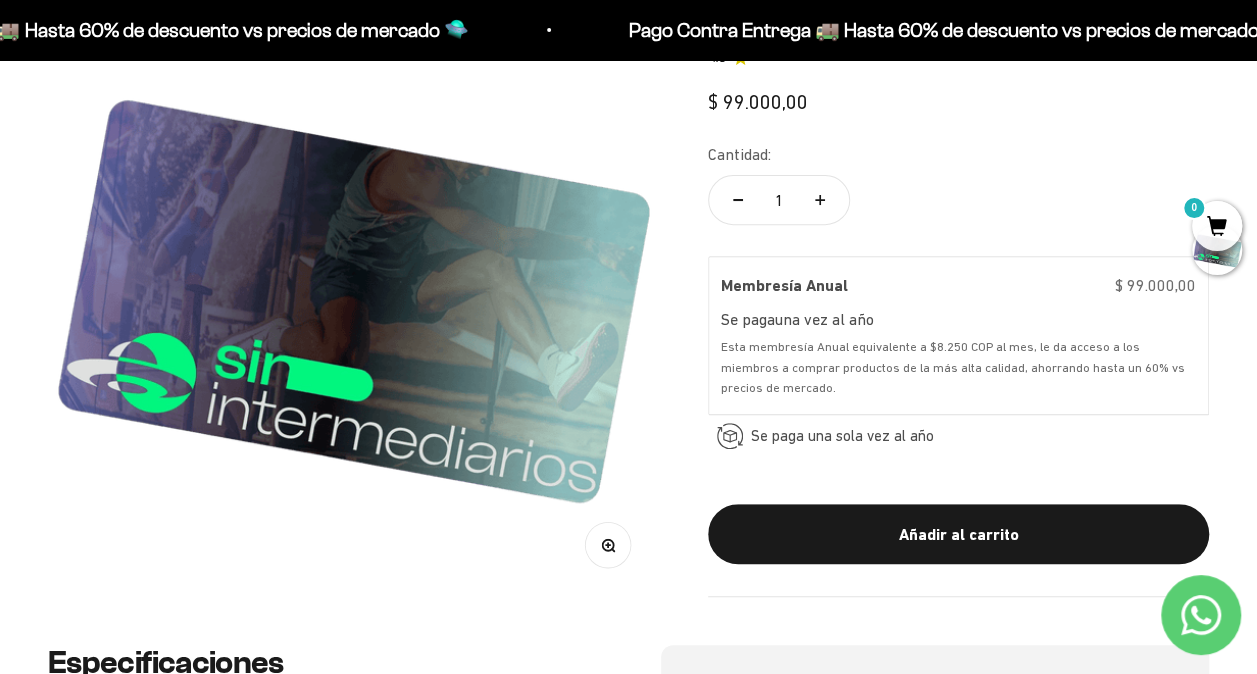 scroll, scrollTop: 0, scrollLeft: 0, axis: both 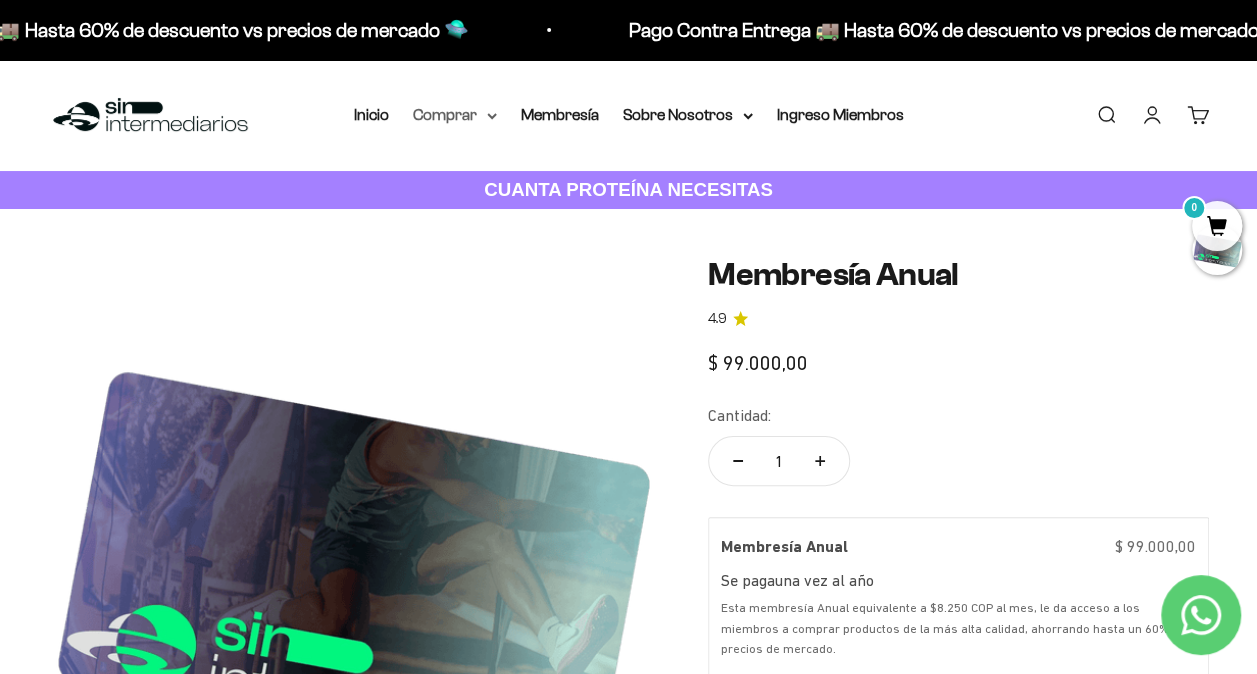 click on "Comprar" at bounding box center (455, 115) 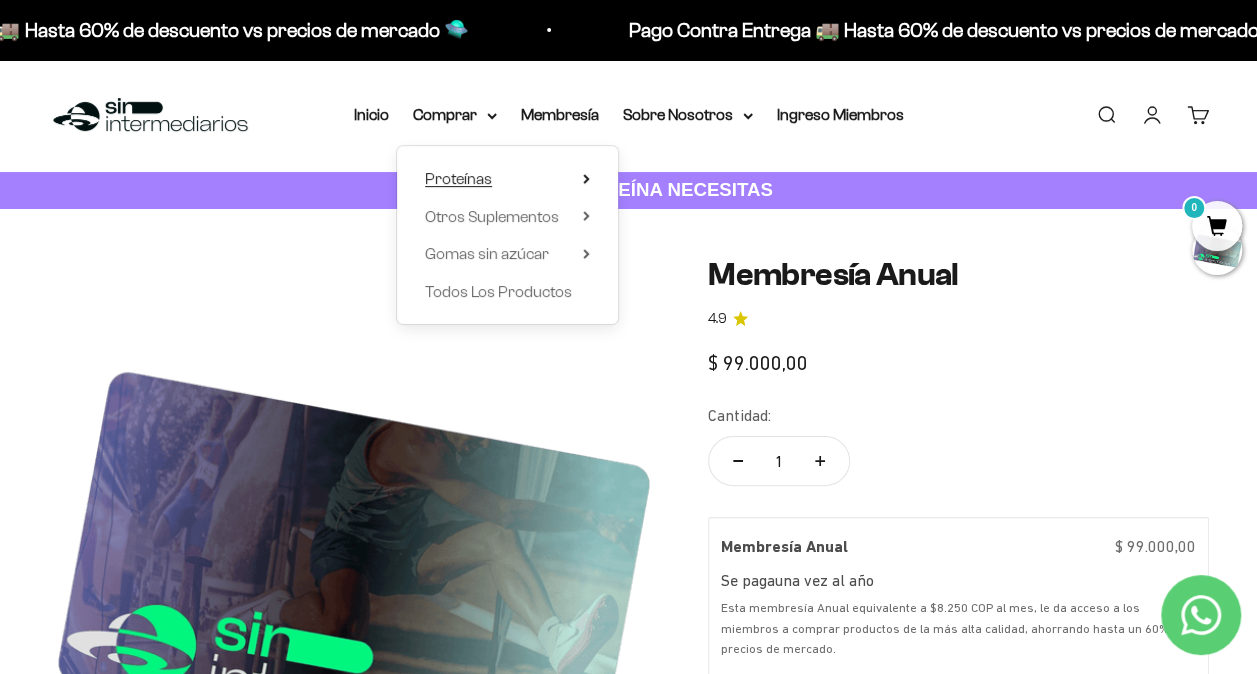 click on "Proteínas" at bounding box center [458, 178] 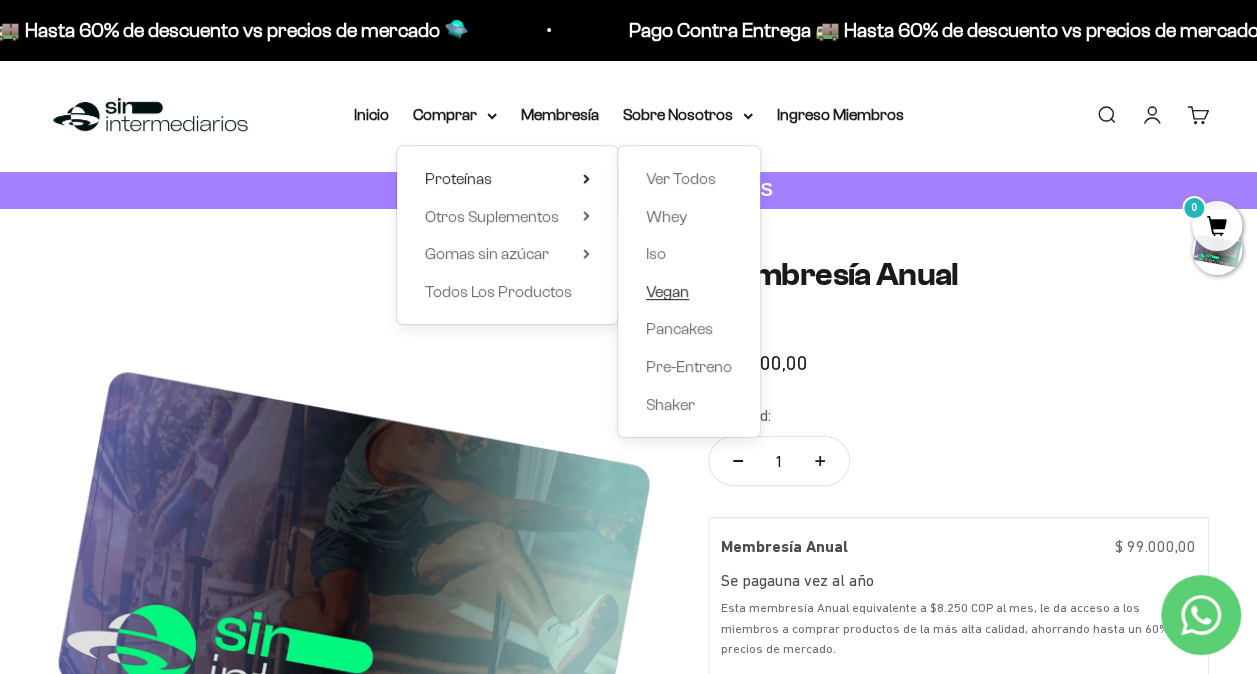 click on "Vegan" at bounding box center (667, 291) 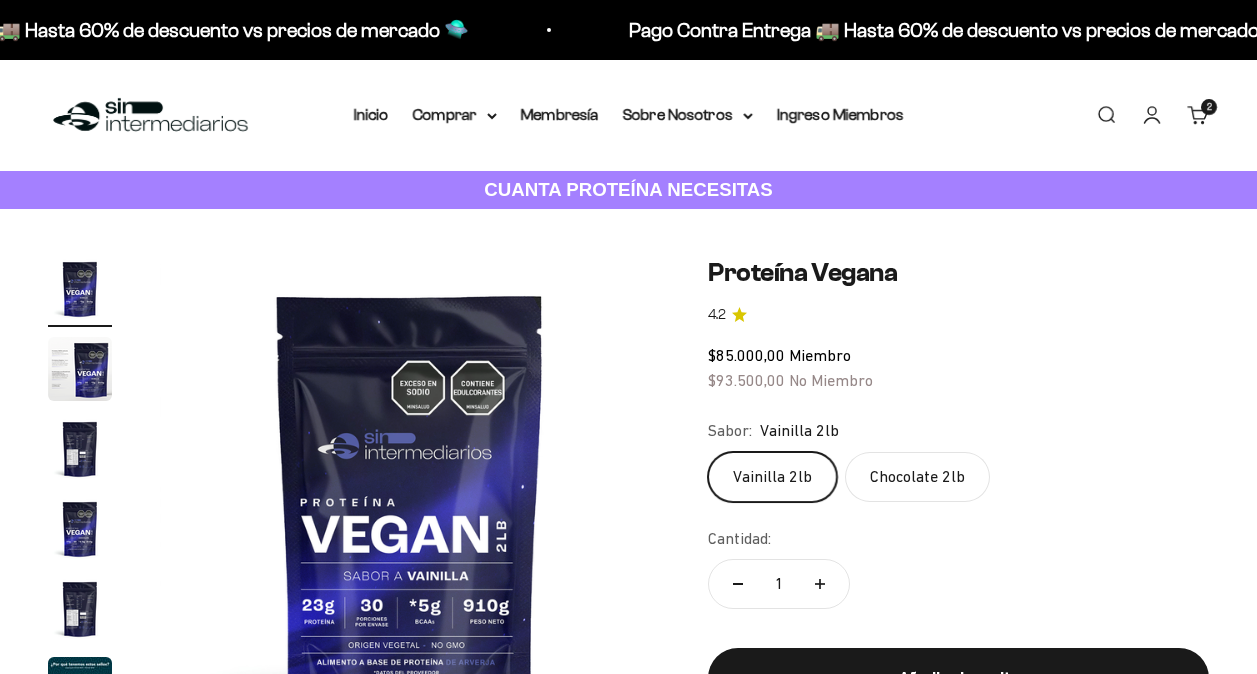 scroll, scrollTop: 0, scrollLeft: 0, axis: both 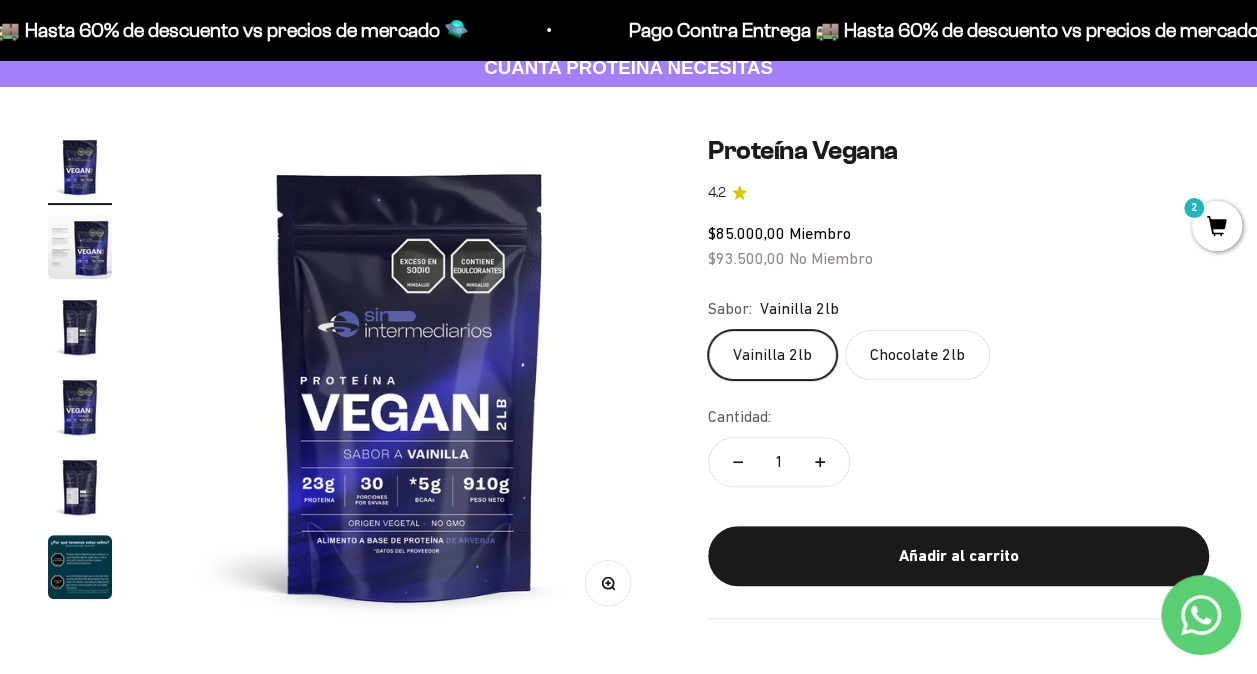 click on "Chocolate 2lb" 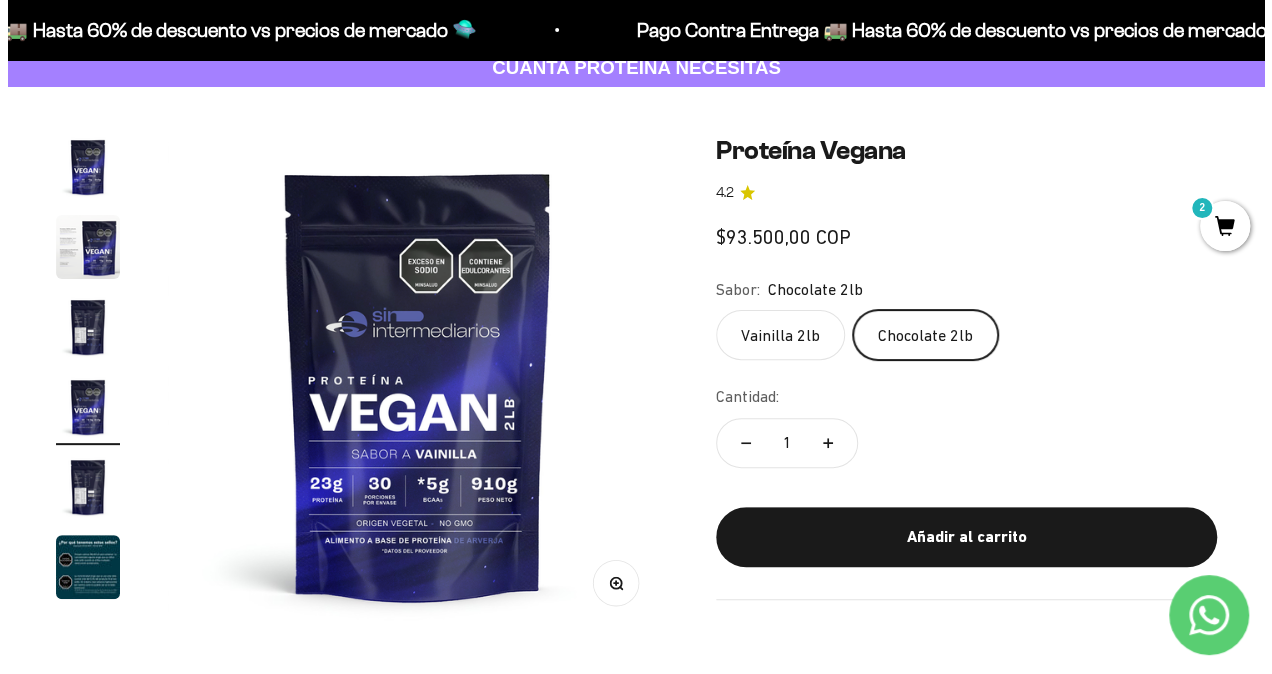 scroll, scrollTop: 0, scrollLeft: 1536, axis: horizontal 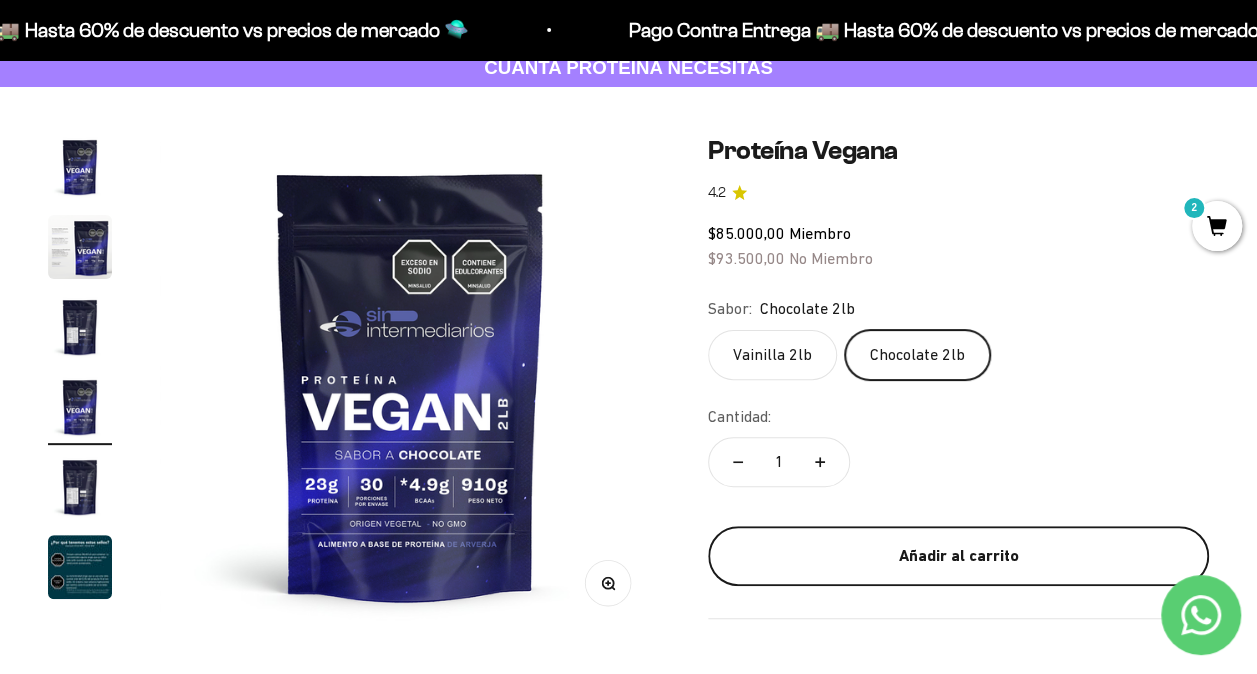 click on "Añadir al carrito" at bounding box center [958, 556] 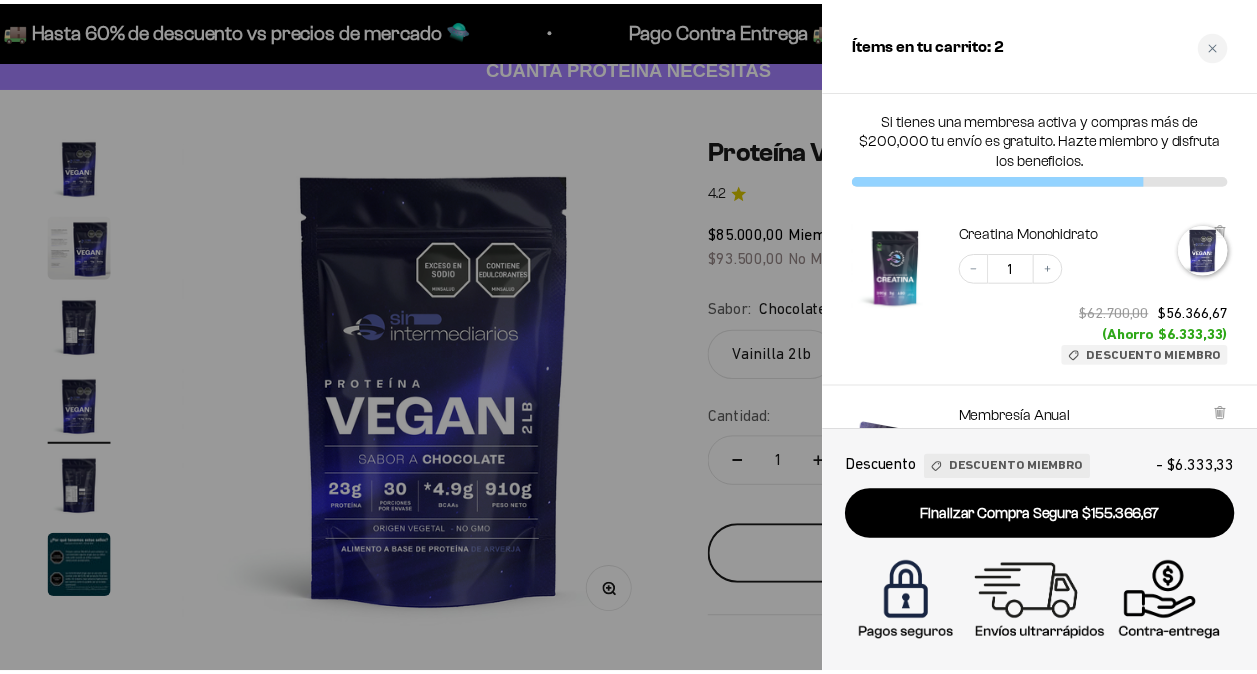 scroll, scrollTop: 0, scrollLeft: 1561, axis: horizontal 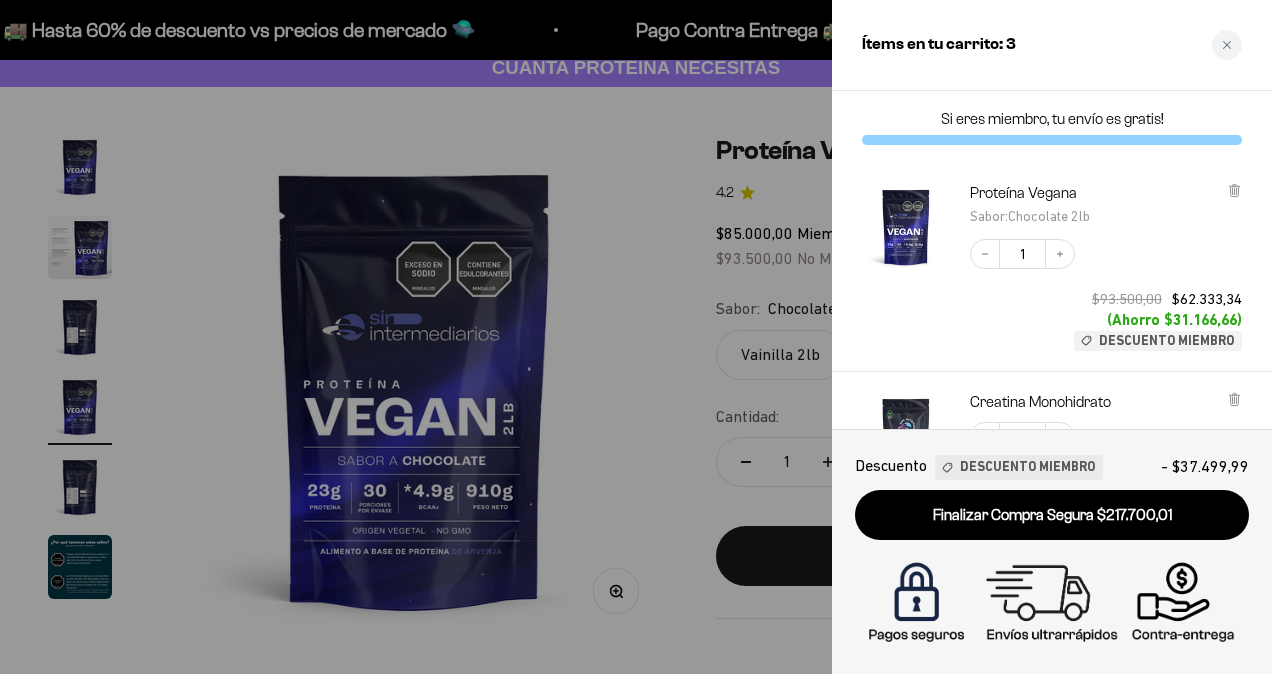click at bounding box center [636, 337] 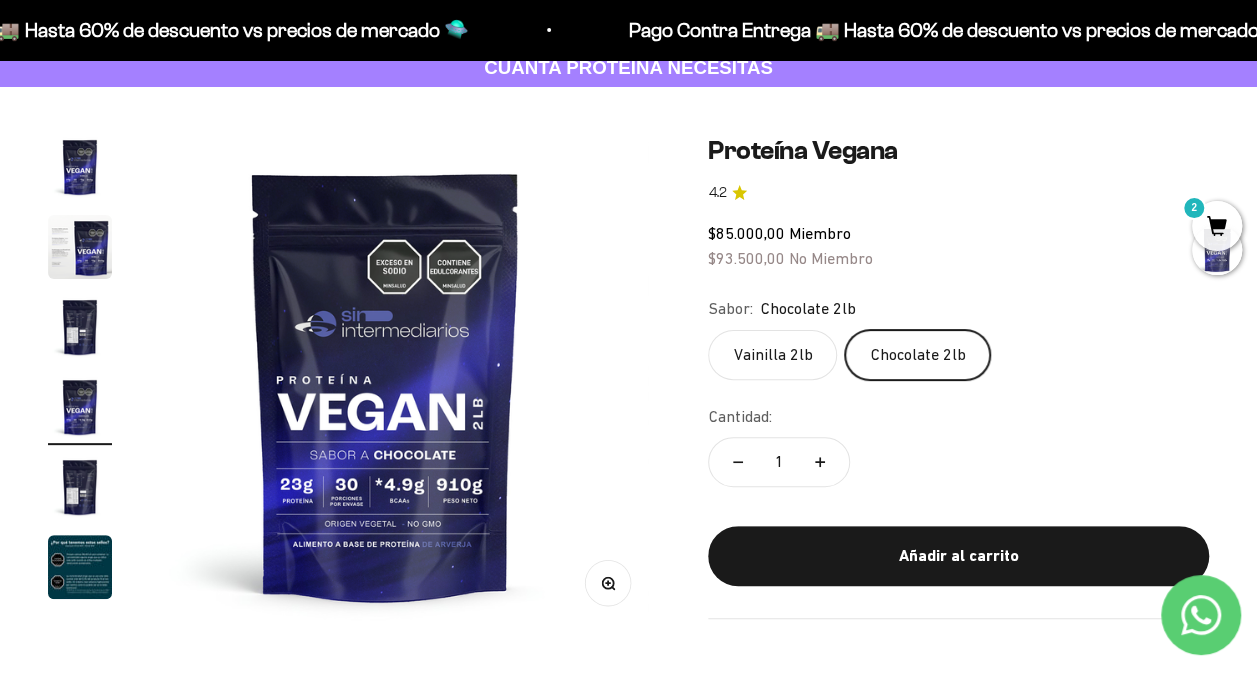 scroll, scrollTop: 0, scrollLeft: 1536, axis: horizontal 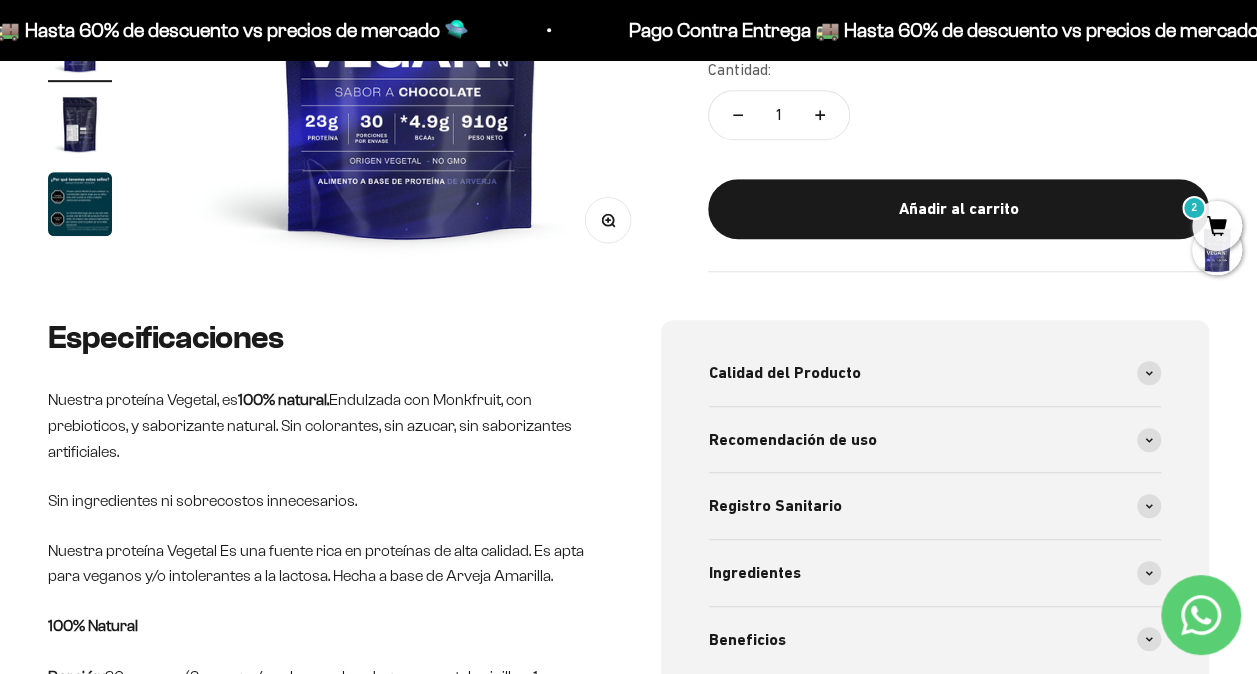 click on "Zoom
Ir al artículo 1
Ir al artículo 2
Ir al artículo 3
Ir al artículo 4
Ir al artículo 5
Ir al artículo 6
Proteína Vegana 4.2
$85.000,00   Miembro $93.500,00   No Miembro
Sabor:
Chocolate 2lb
Vainilla 2lb
Chocolate 2lb
Cantidad:
1
Añadir al carrito" at bounding box center (628, 22) 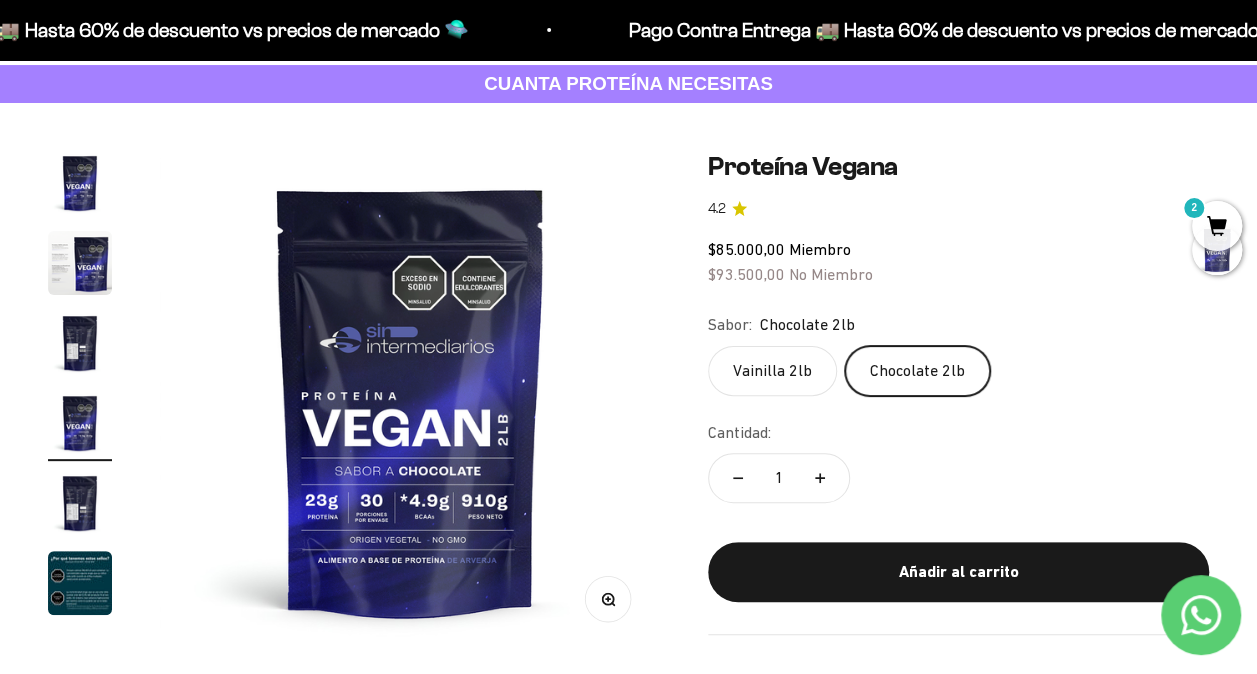 scroll, scrollTop: 0, scrollLeft: 0, axis: both 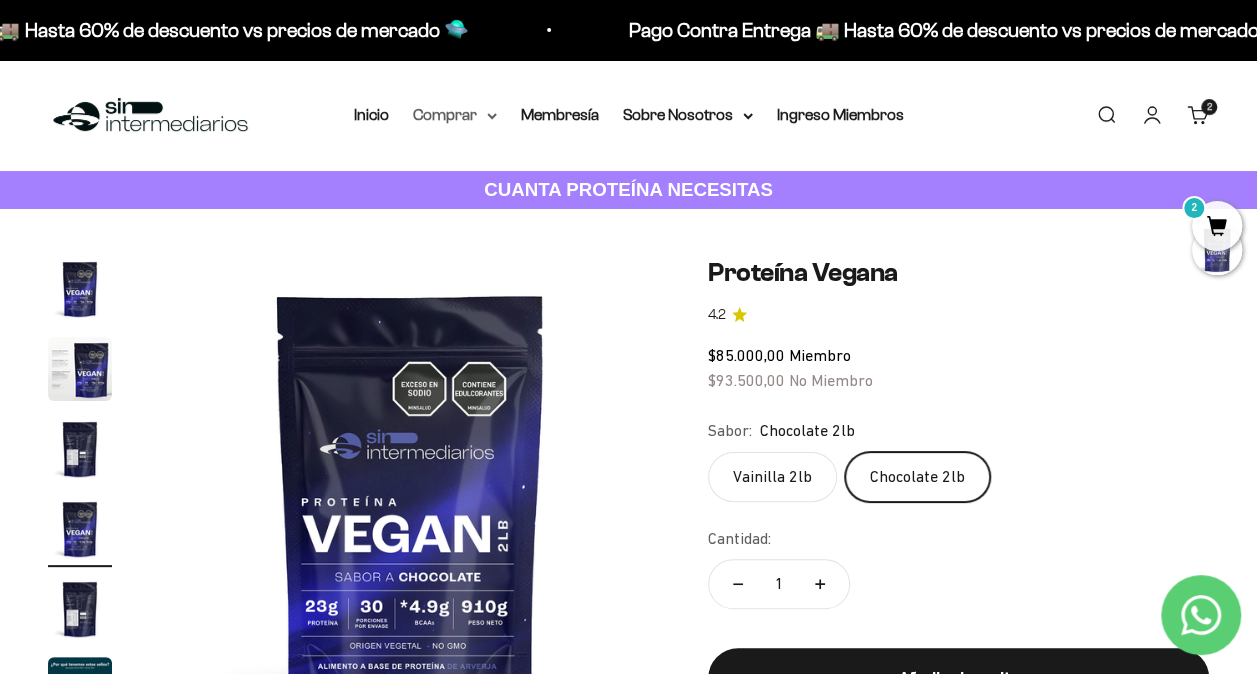 click on "Comprar" at bounding box center (455, 115) 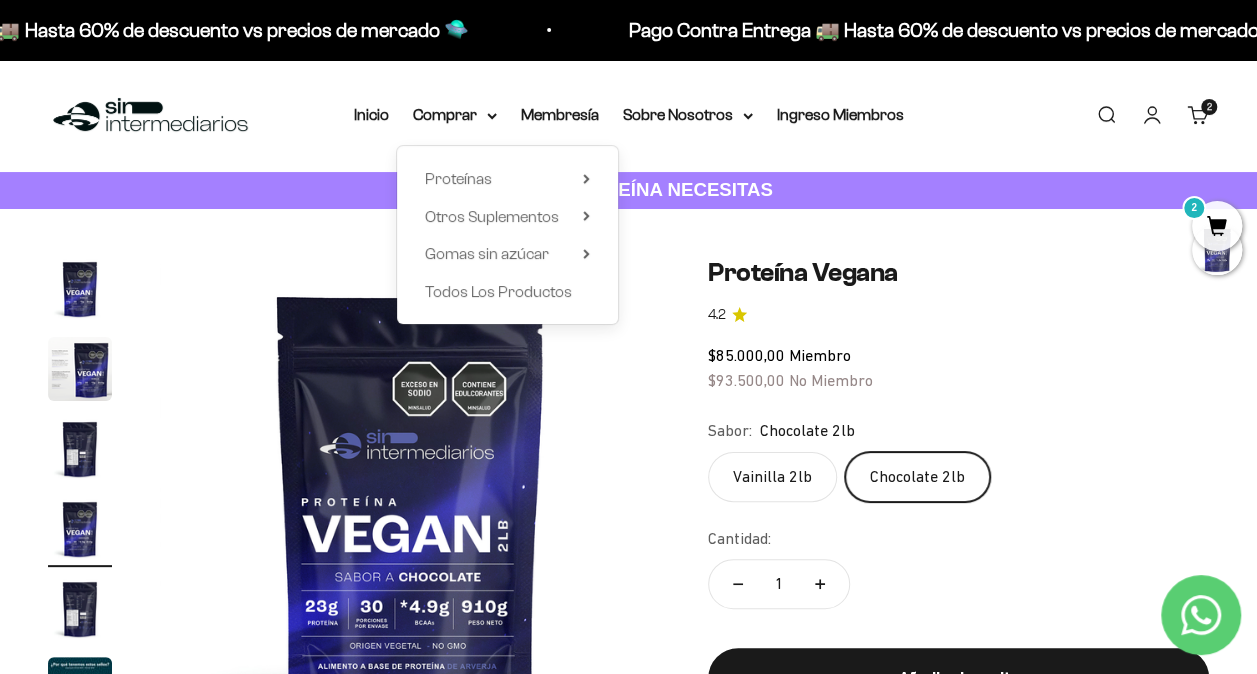 click on "Proteína Vegana 4.2
$85.000,00   Miembro $93.500,00   No Miembro
Sabor:
Chocolate 2lb
Vainilla 2lb
Chocolate 2lb
Cantidad:
1
Añadir al carrito" 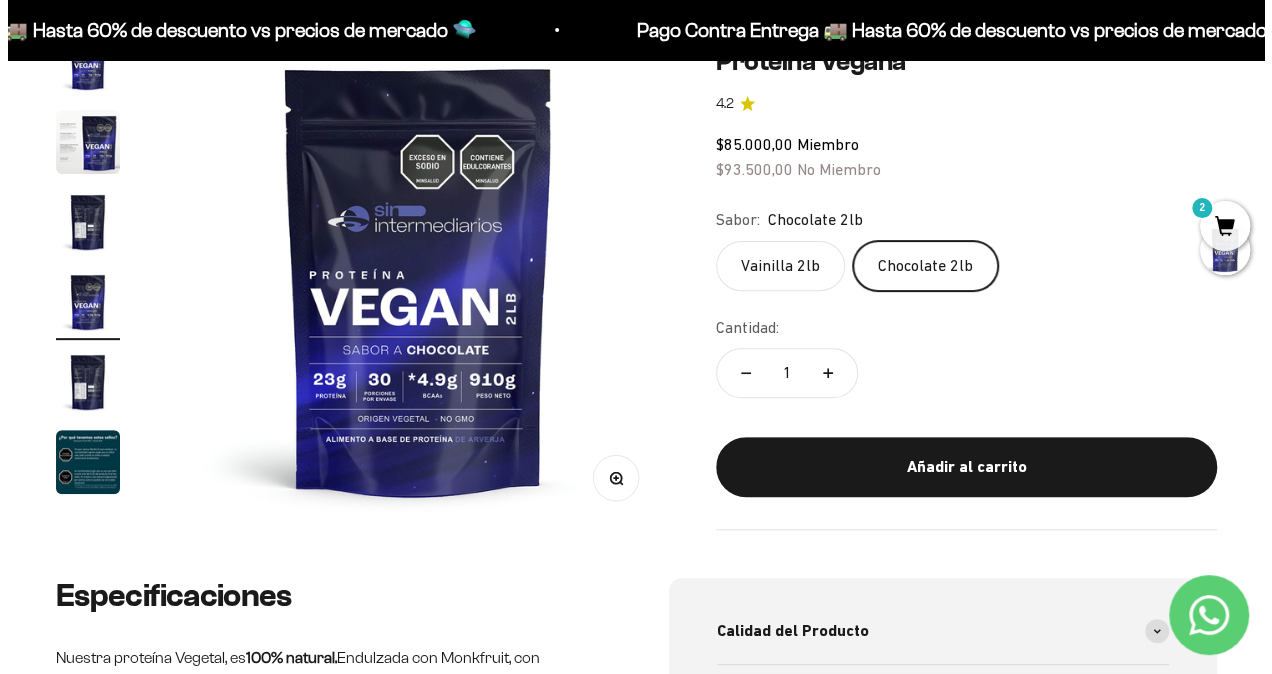 scroll, scrollTop: 228, scrollLeft: 0, axis: vertical 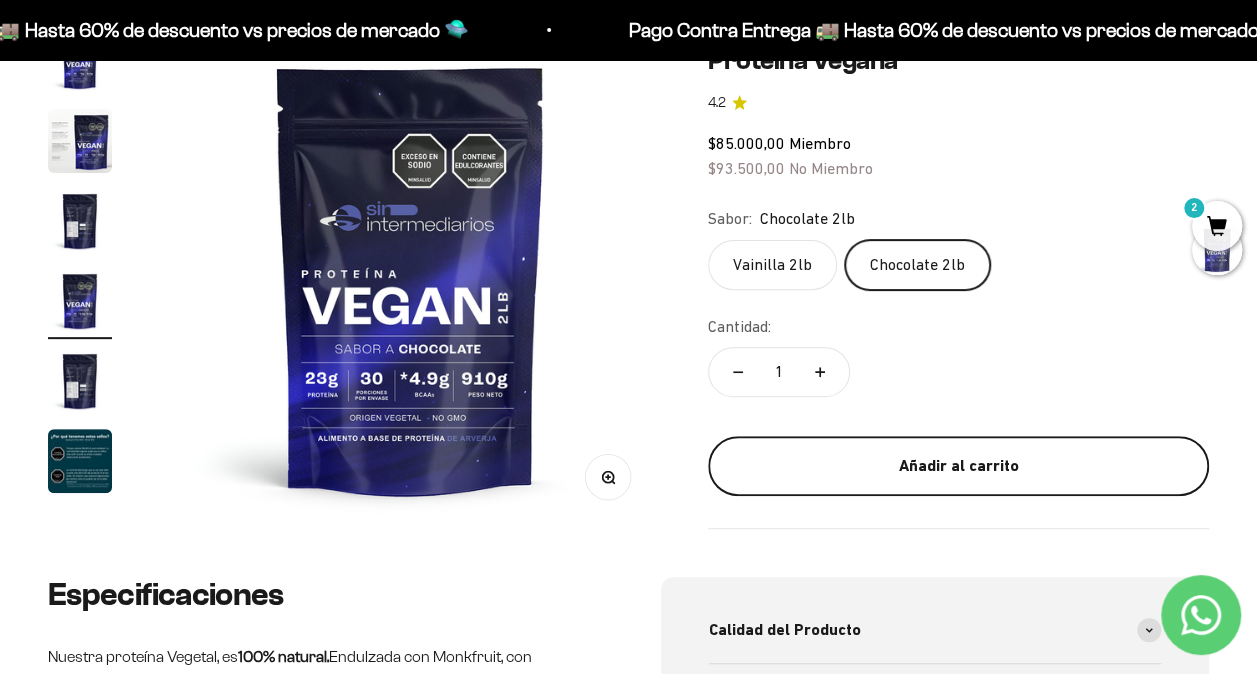 click on "Añadir al carrito" at bounding box center (958, 466) 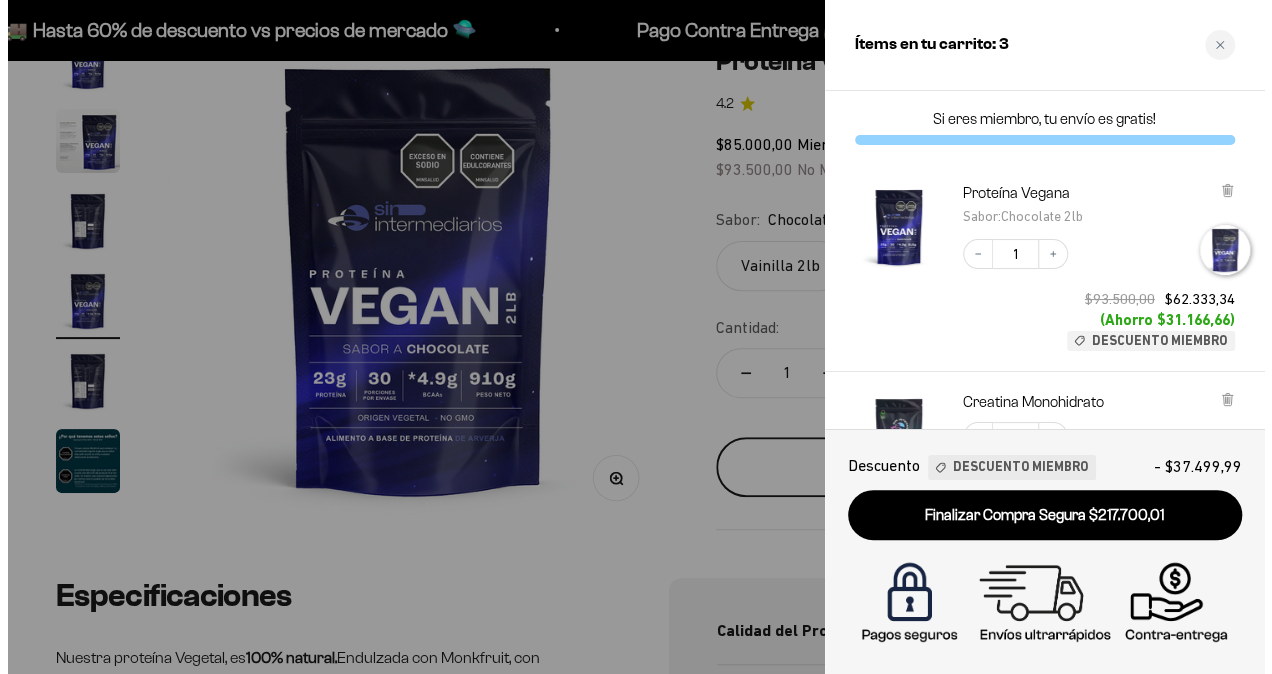 scroll, scrollTop: 0, scrollLeft: 1561, axis: horizontal 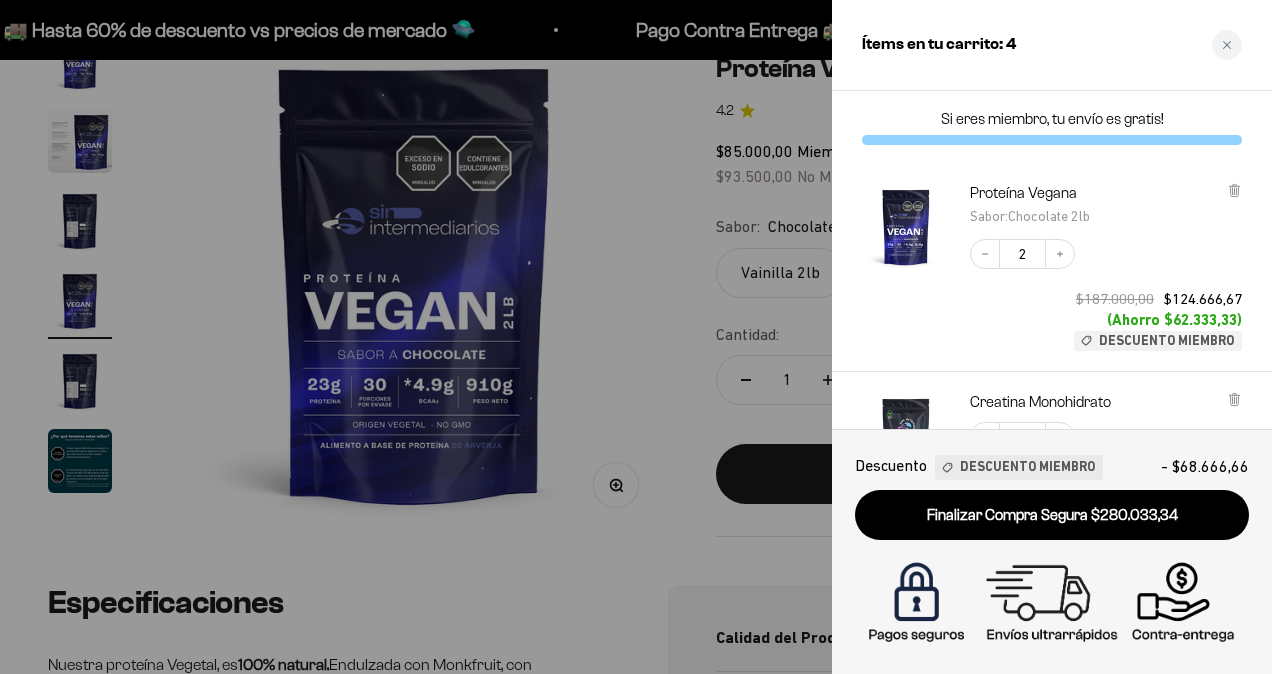 click at bounding box center [636, 337] 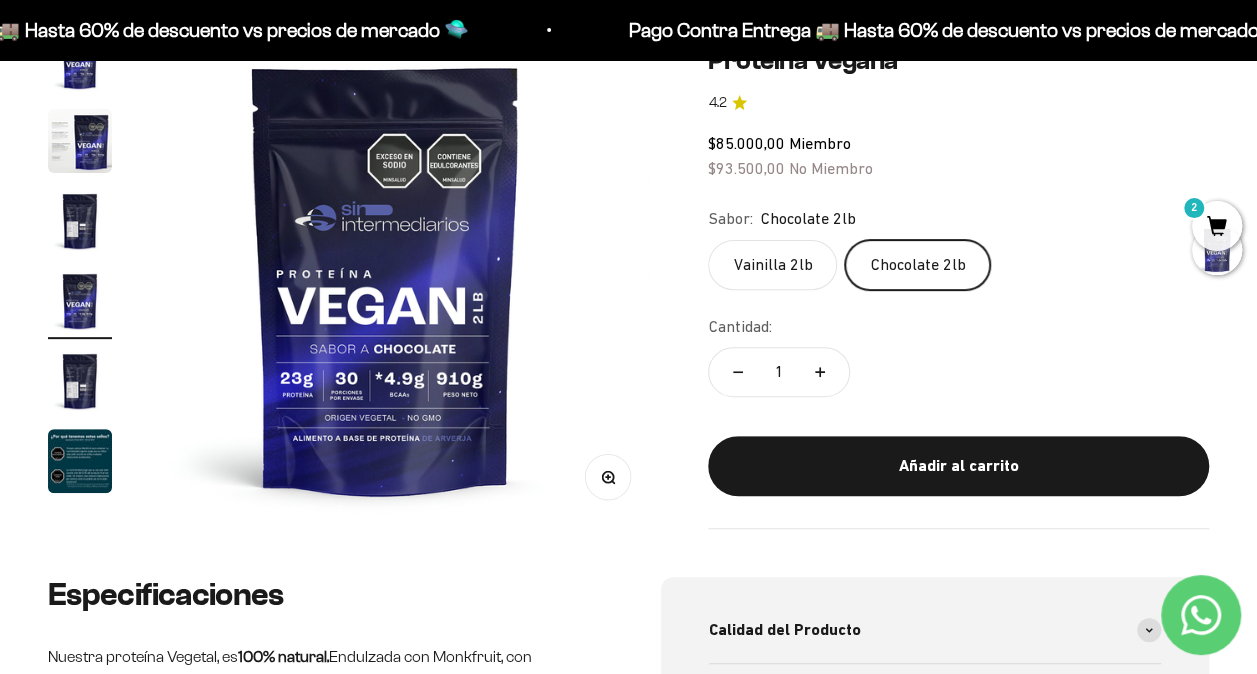 scroll, scrollTop: 0, scrollLeft: 1536, axis: horizontal 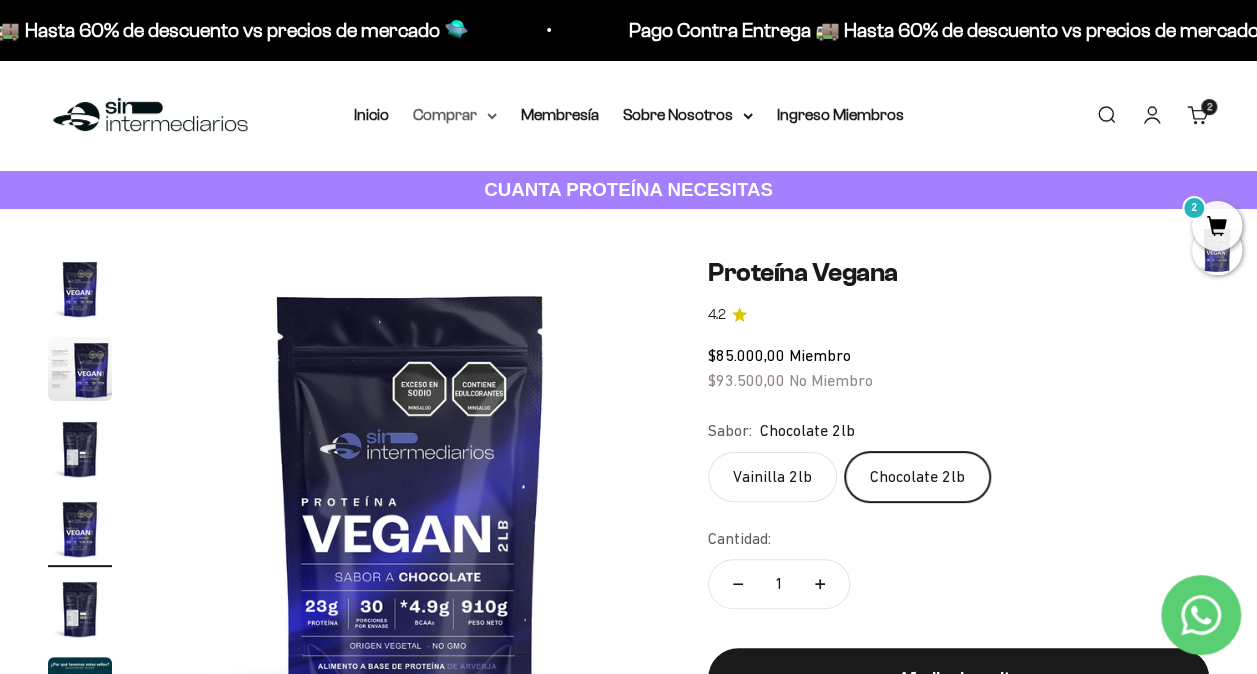 click on "Comprar" at bounding box center (455, 115) 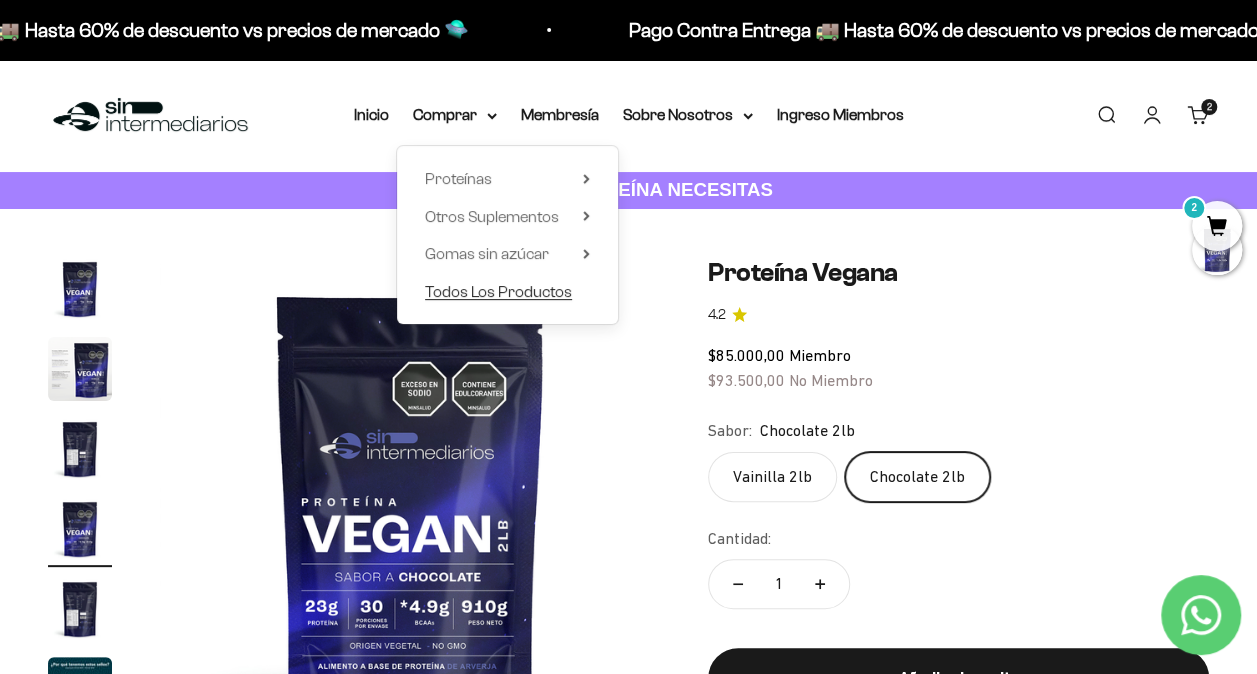click on "Todos Los Productos" at bounding box center [498, 291] 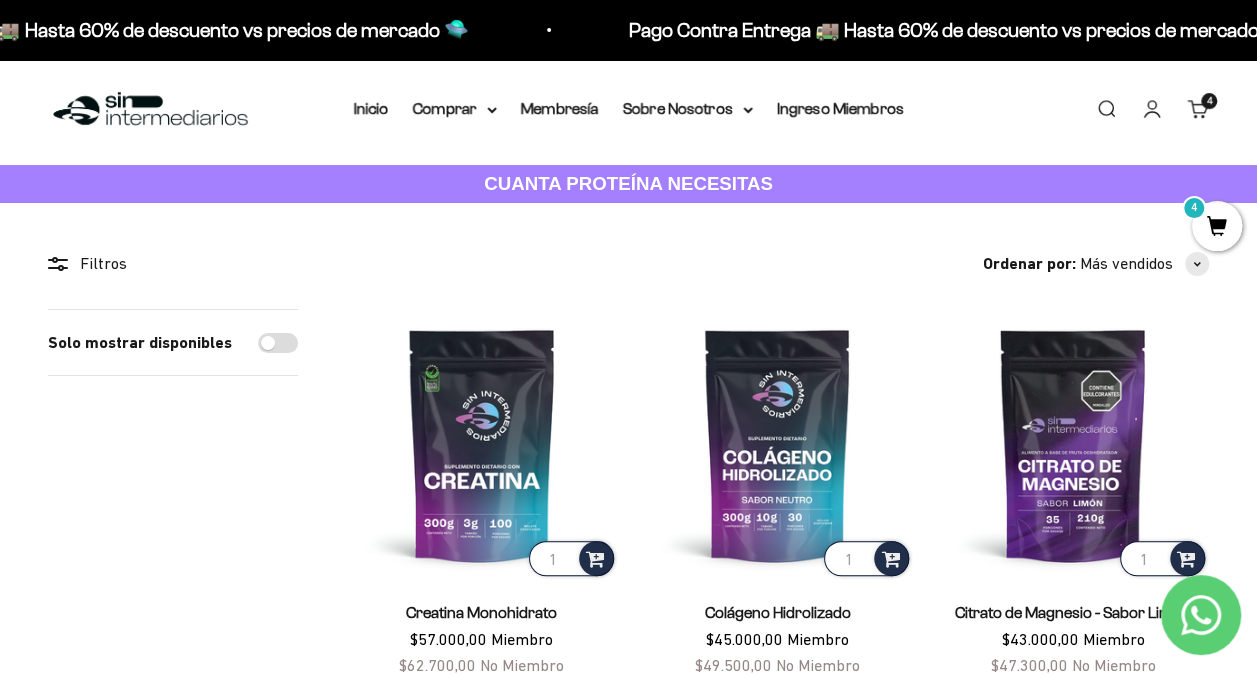 scroll, scrollTop: 5, scrollLeft: 0, axis: vertical 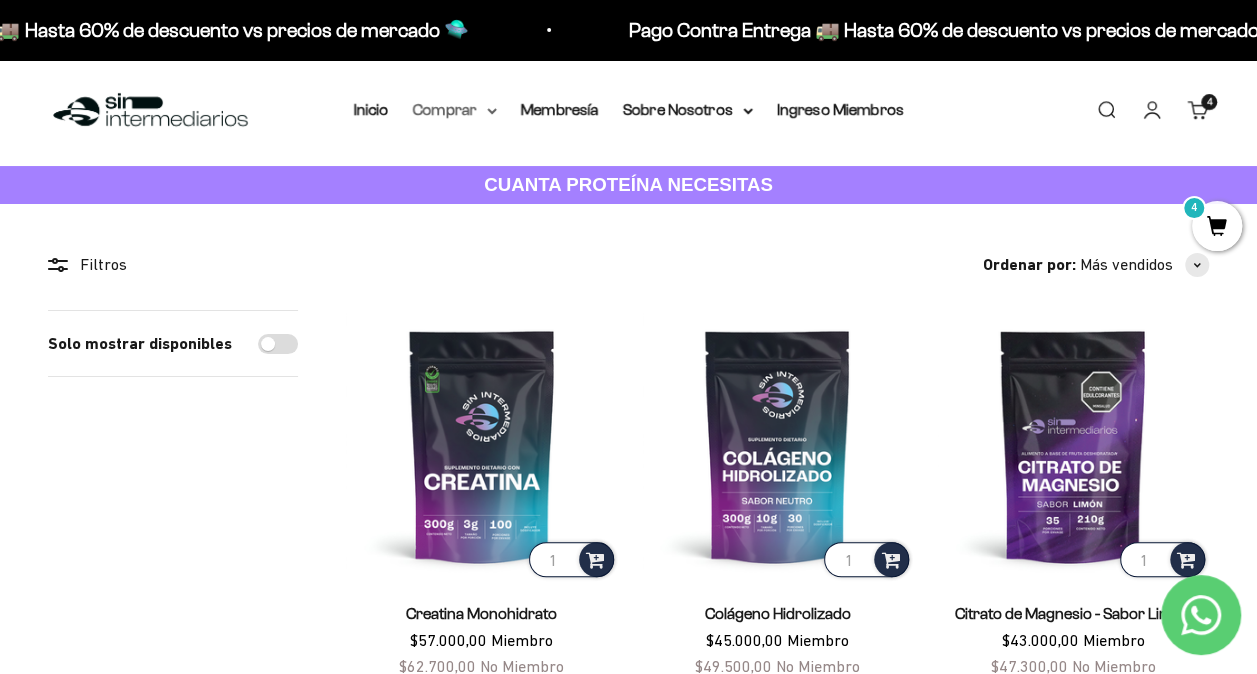 click on "Comprar" at bounding box center [455, 110] 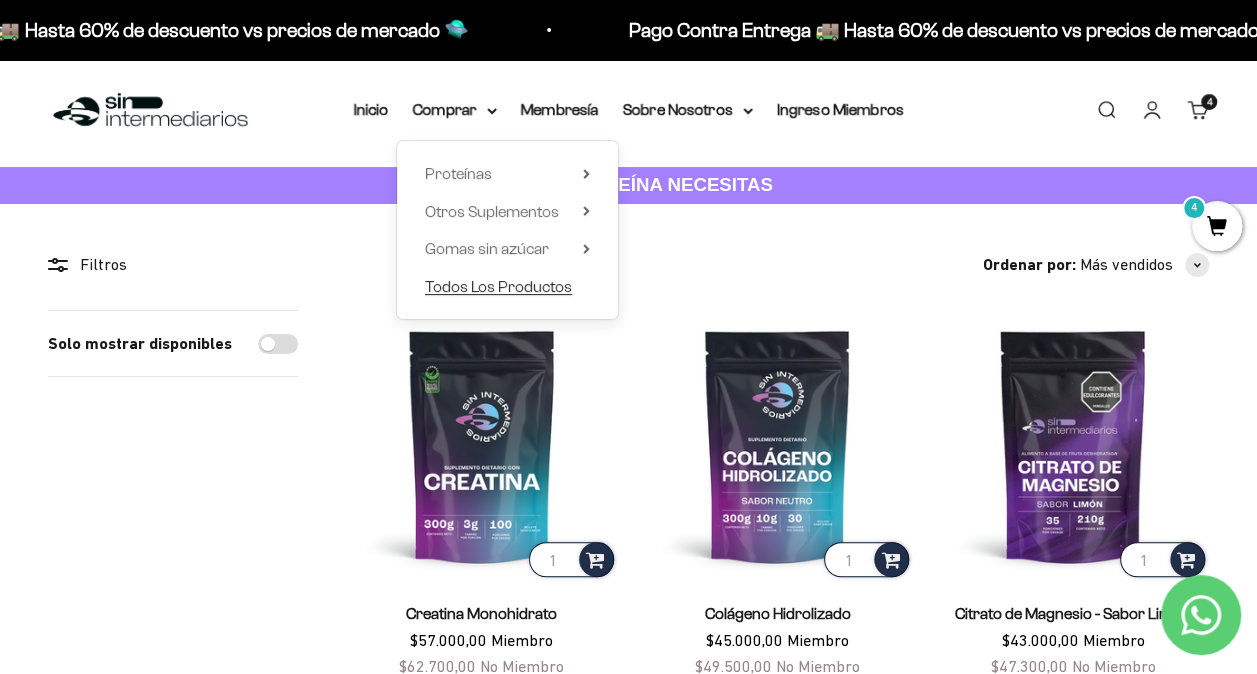 click on "Todos Los Productos" at bounding box center [498, 286] 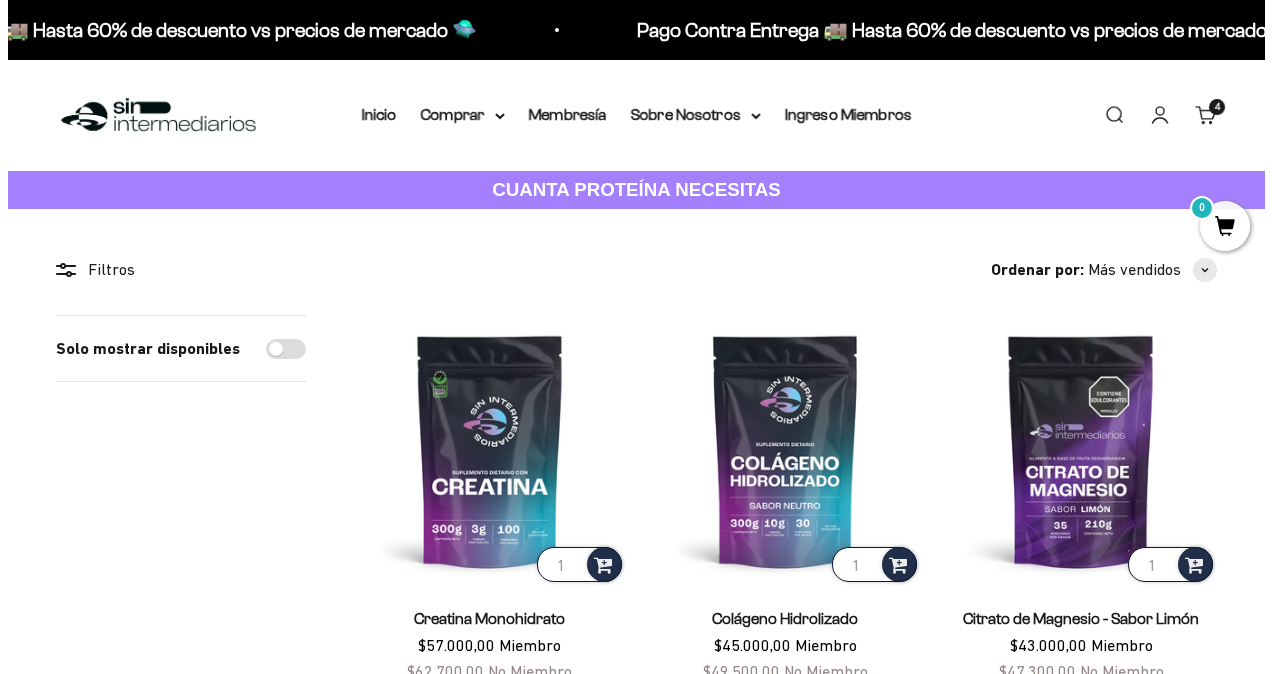 scroll, scrollTop: 0, scrollLeft: 0, axis: both 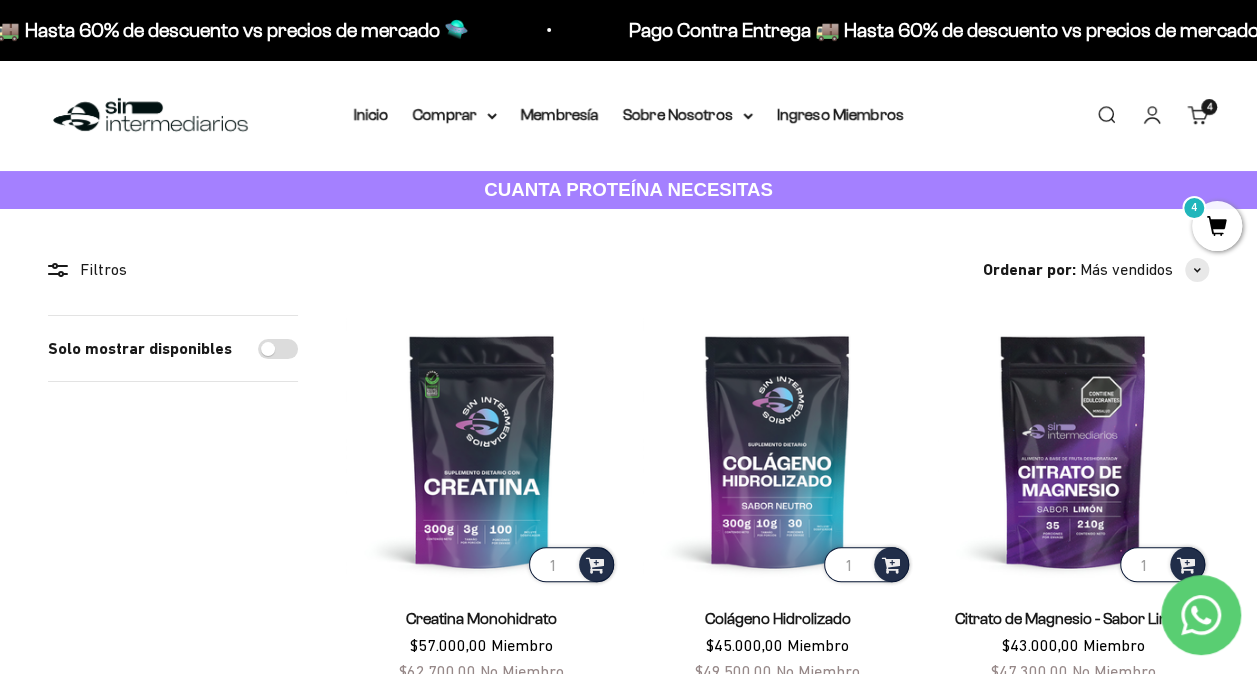 click on "Buscar" at bounding box center (1106, 115) 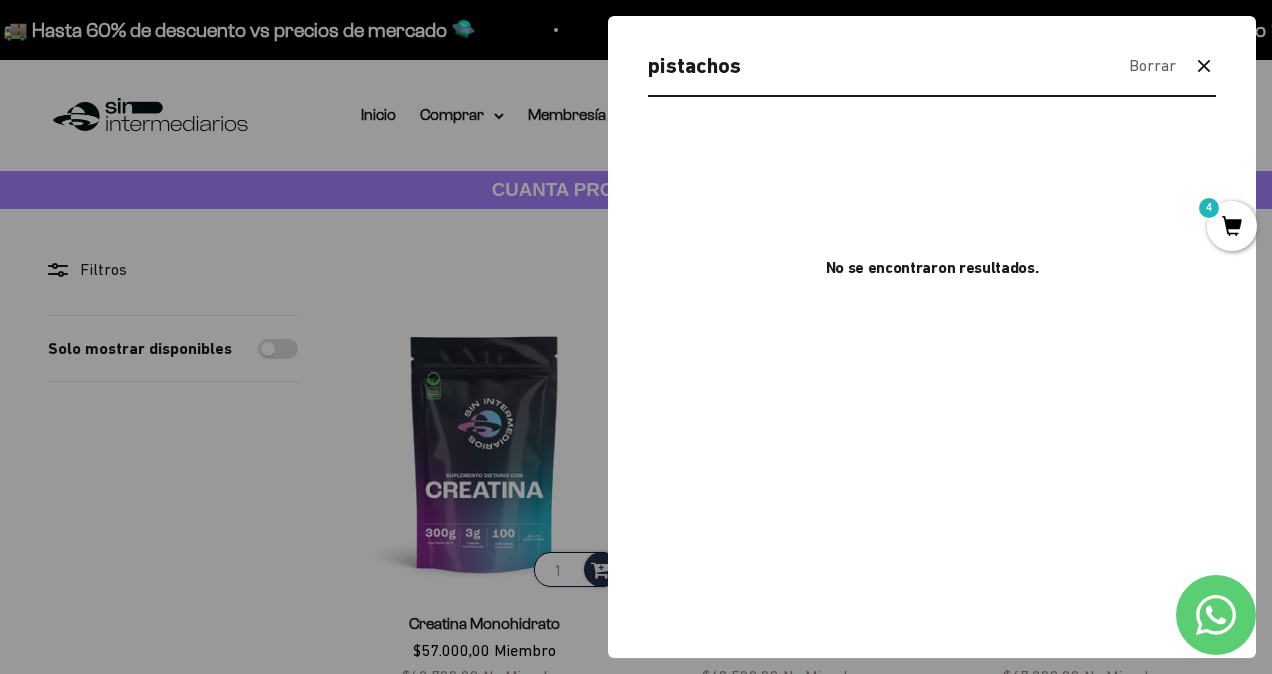 type on "pistachos" 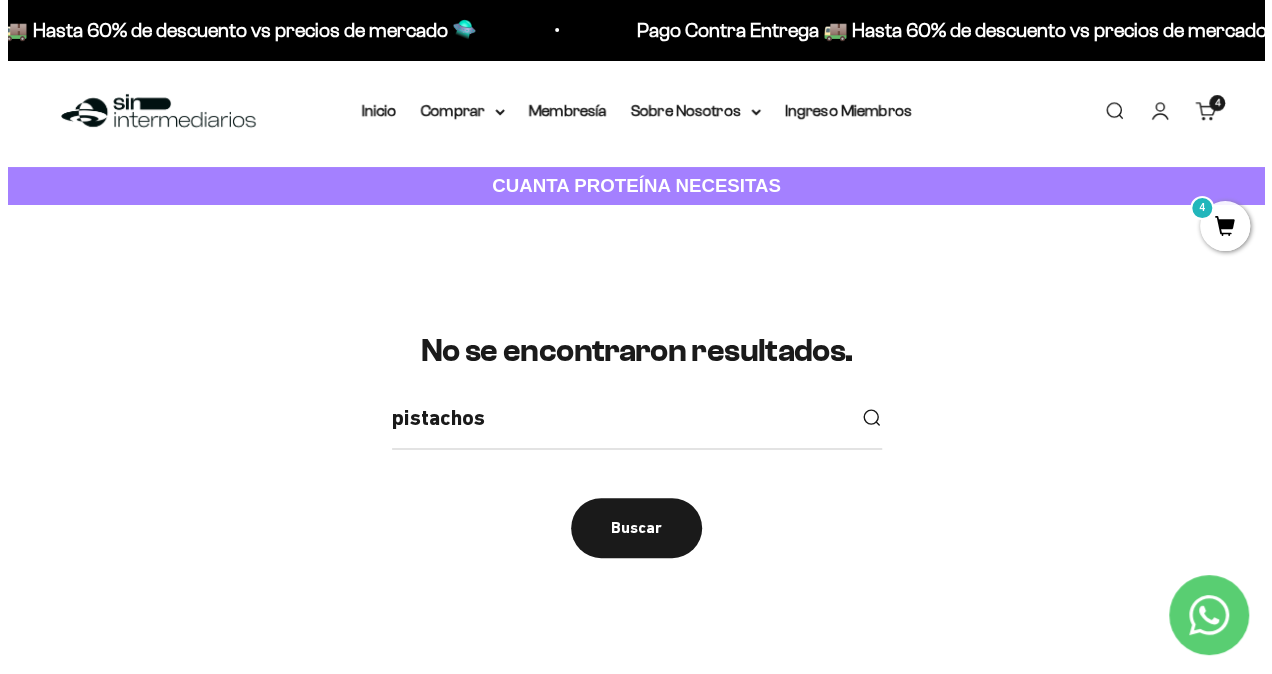 scroll, scrollTop: 0, scrollLeft: 0, axis: both 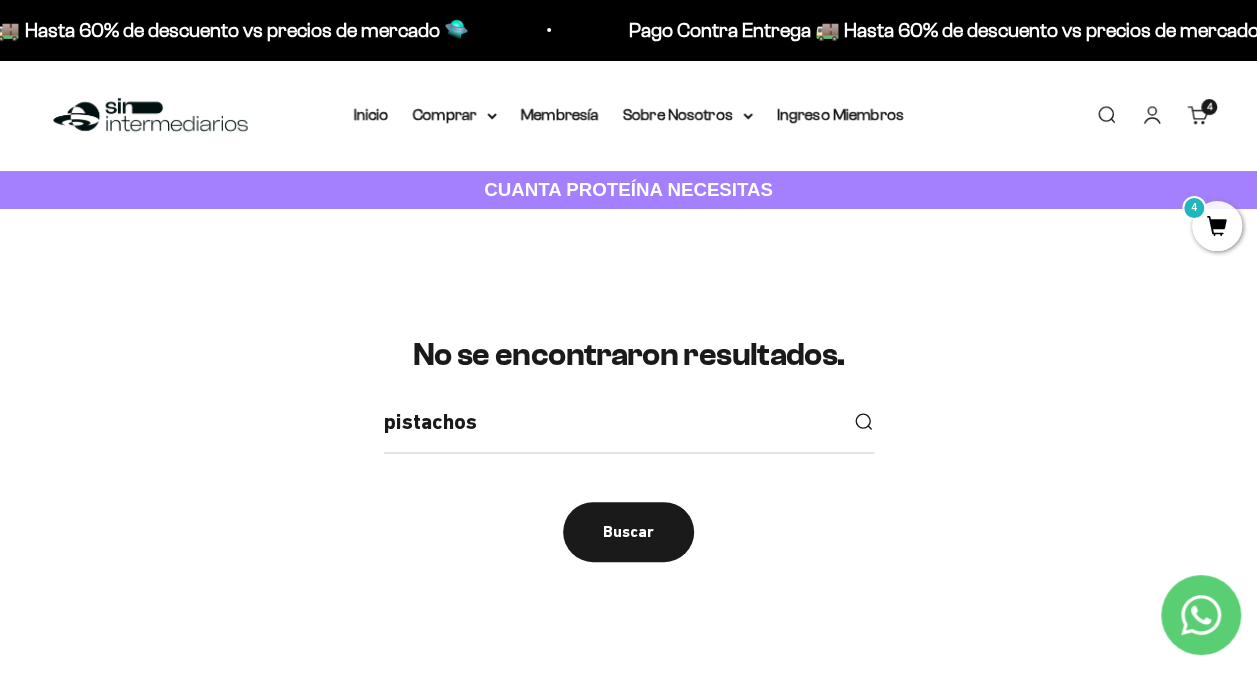 click on "Carrito
4 artículos
4" at bounding box center [1198, 115] 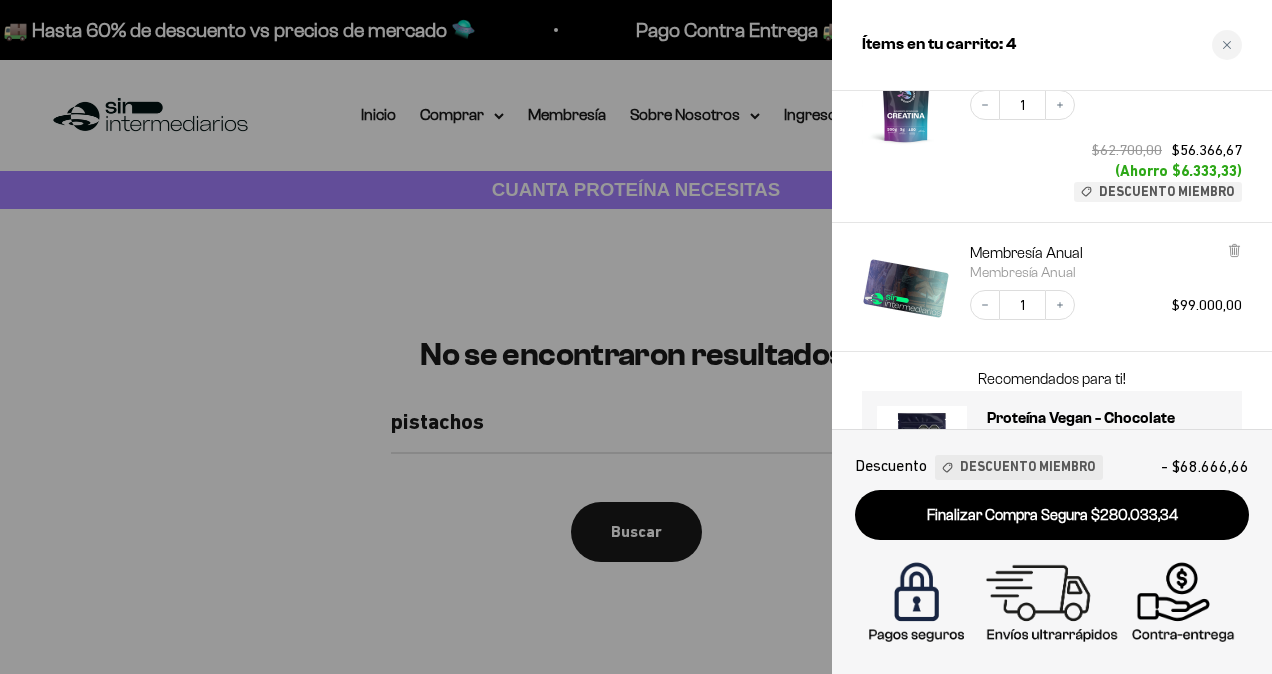 scroll, scrollTop: 334, scrollLeft: 0, axis: vertical 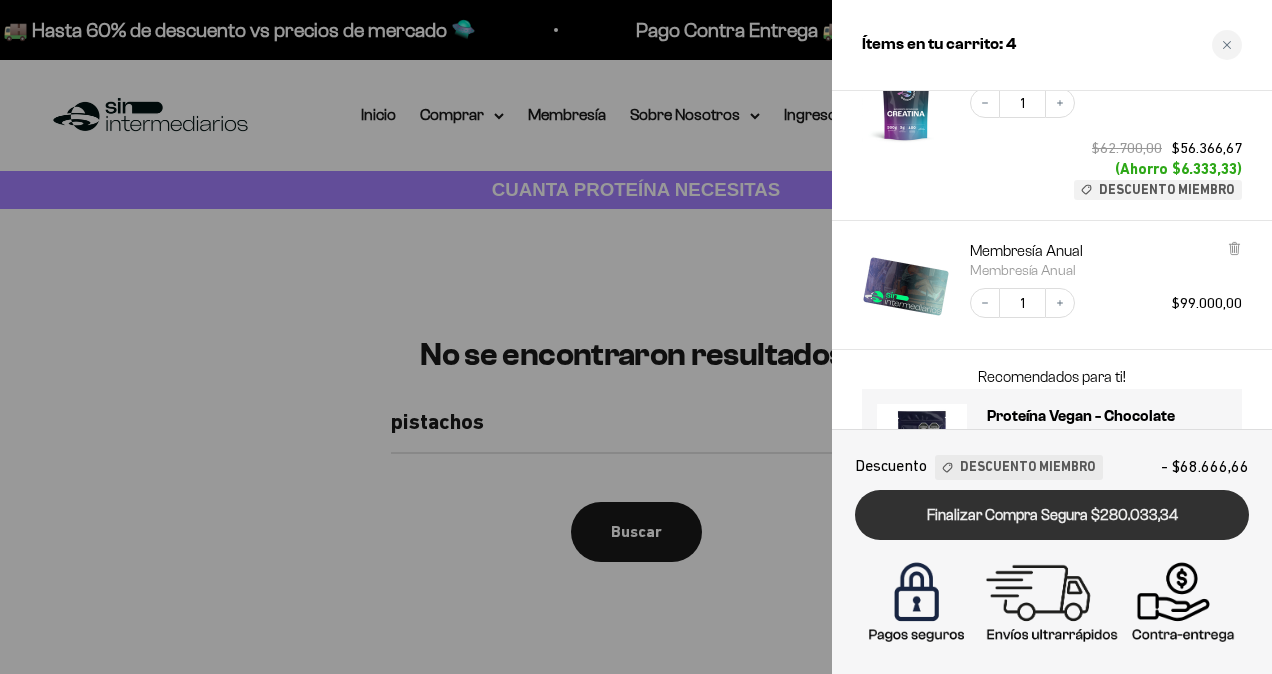 click on "Finalizar Compra Segura $280.033,34" at bounding box center [1052, 515] 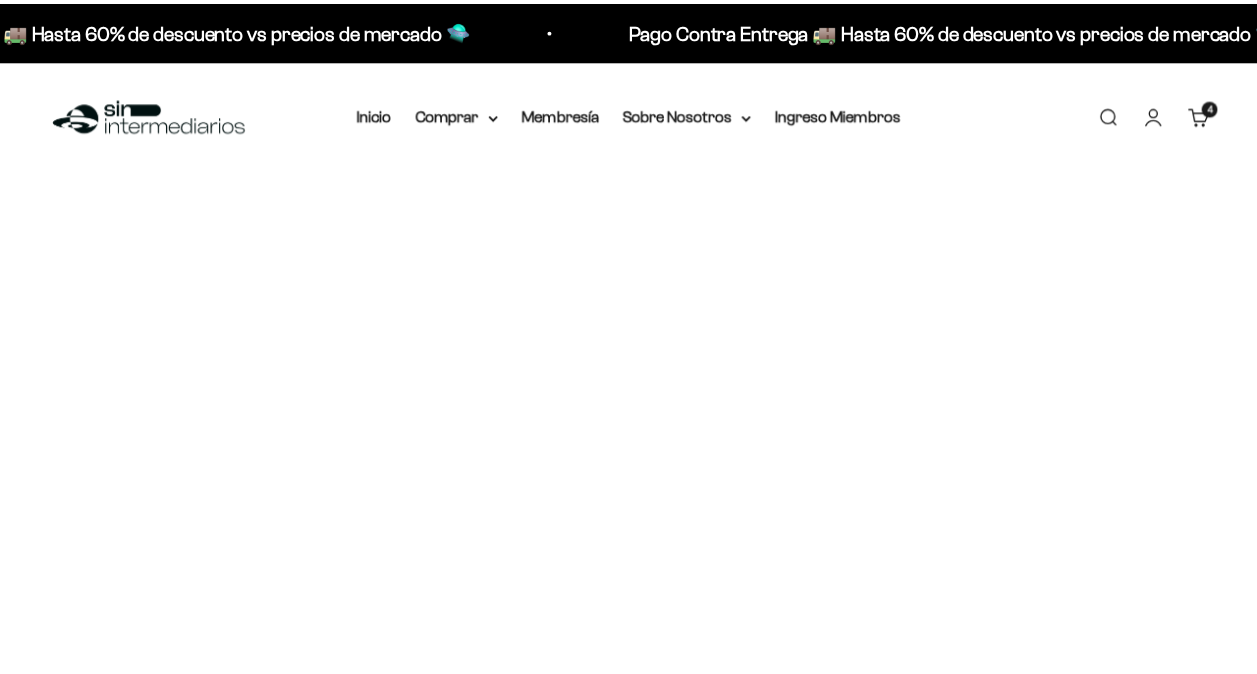 scroll, scrollTop: 0, scrollLeft: 0, axis: both 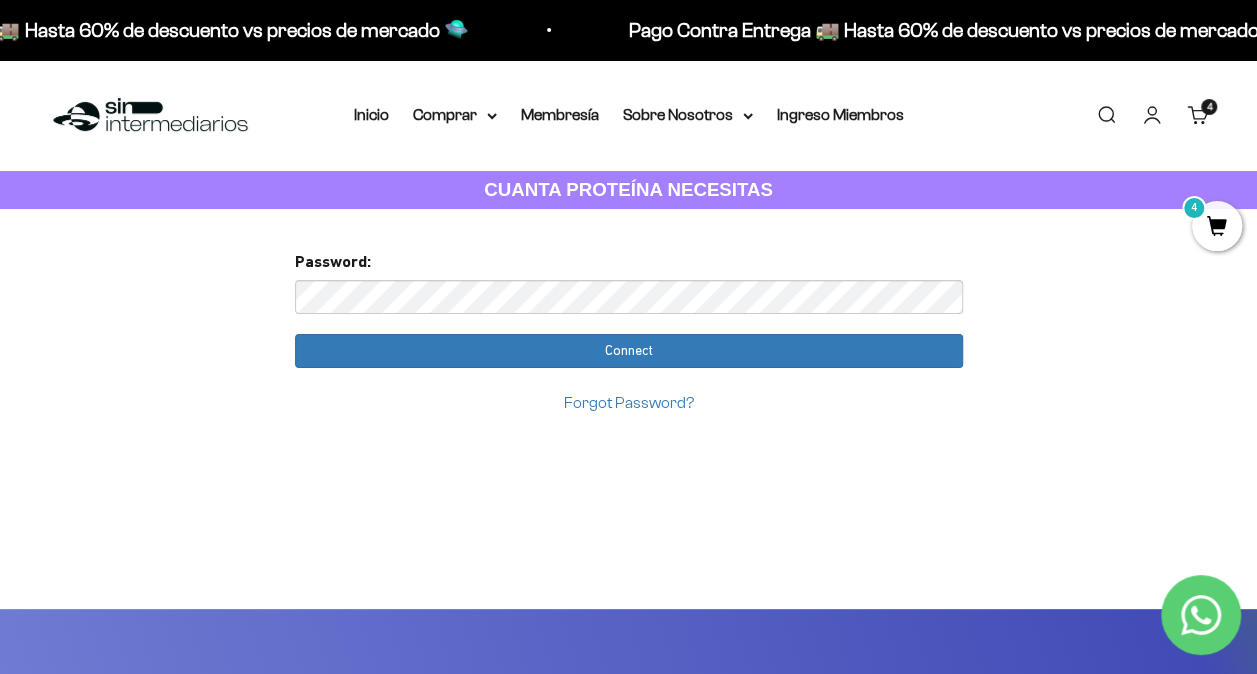 click on "Forgot Password?" at bounding box center (629, 402) 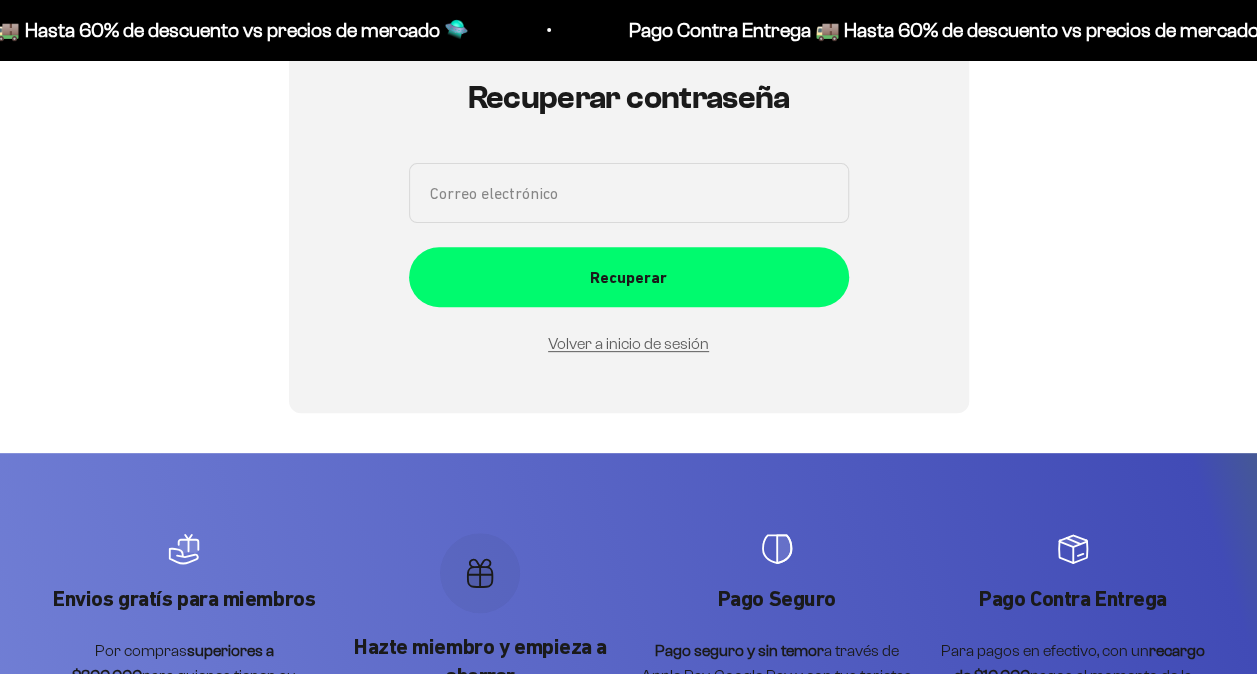 scroll, scrollTop: 225, scrollLeft: 0, axis: vertical 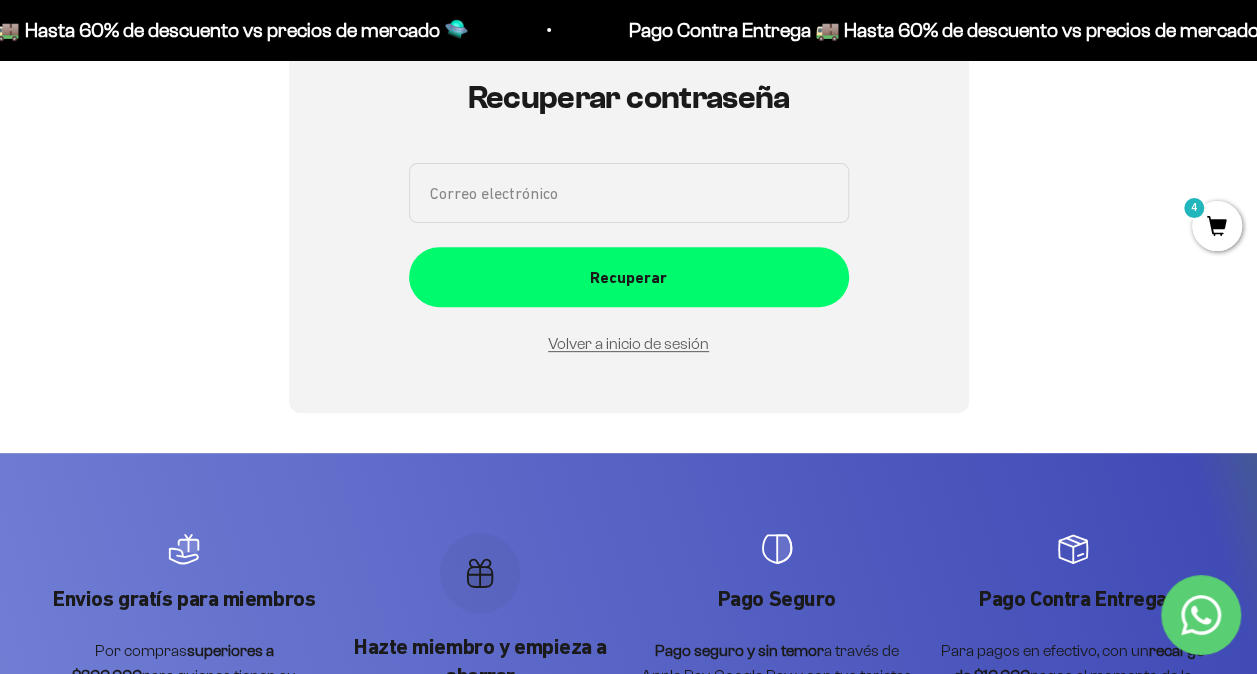 click on "Correo electrónico" at bounding box center (629, 193) 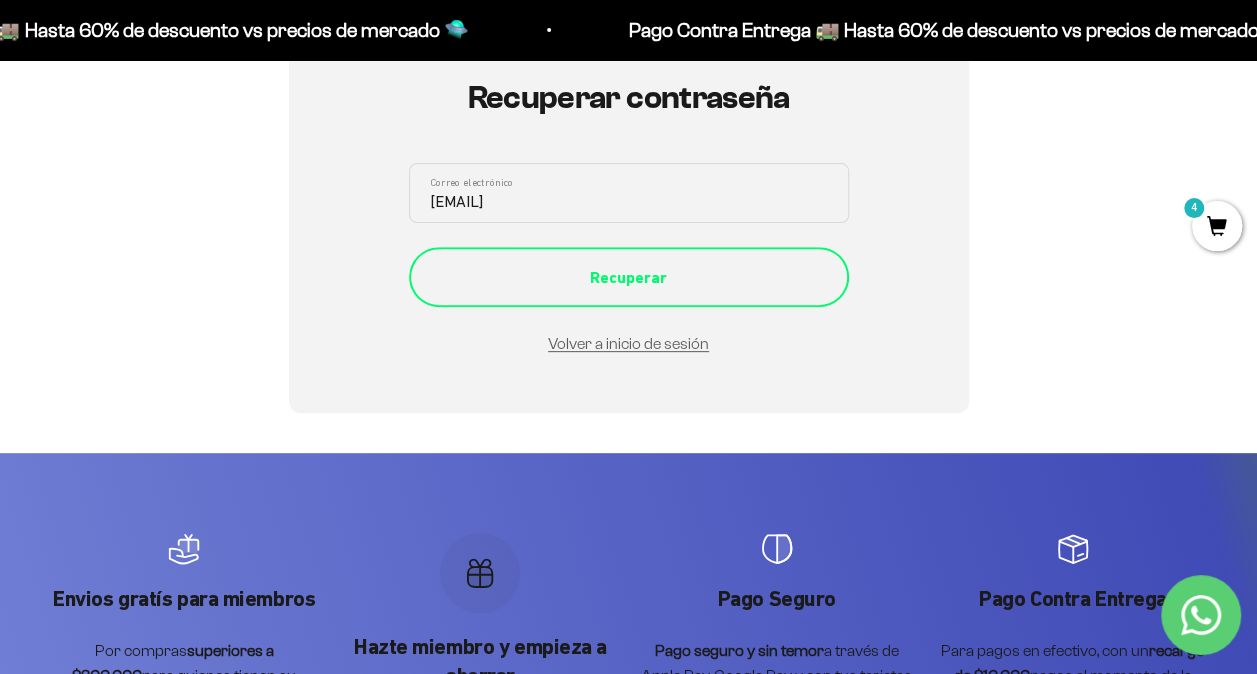 click on "Recuperar" at bounding box center [629, 278] 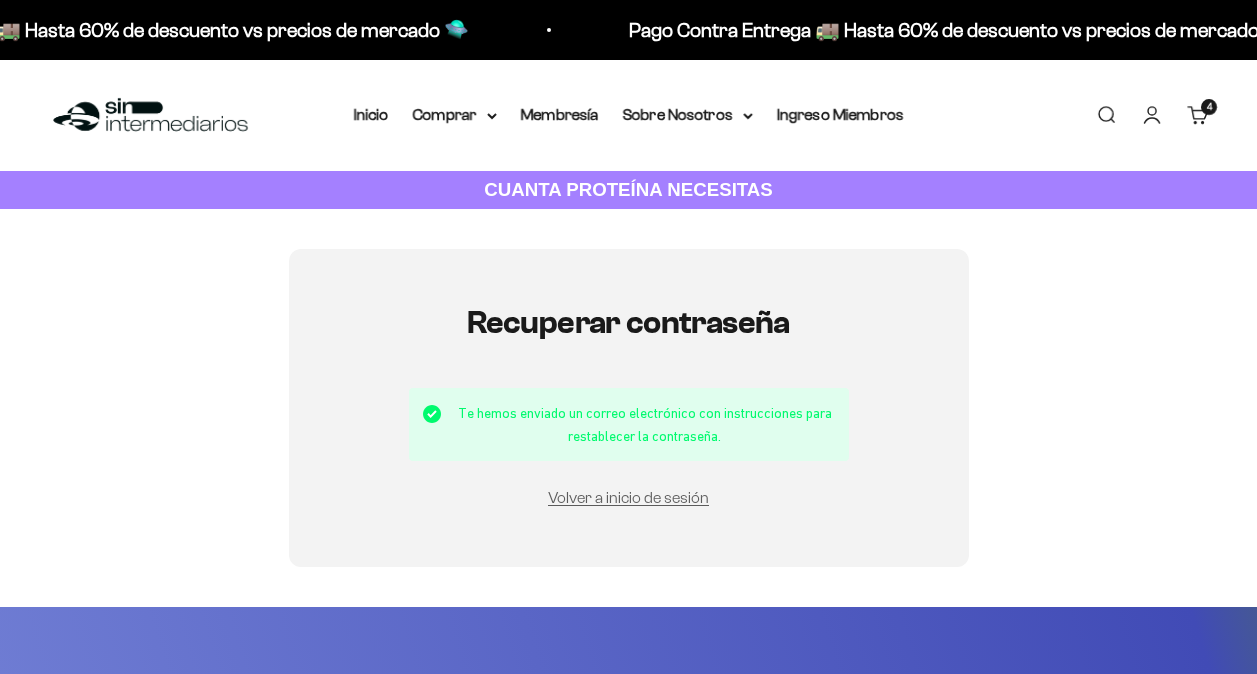 scroll, scrollTop: 0, scrollLeft: 0, axis: both 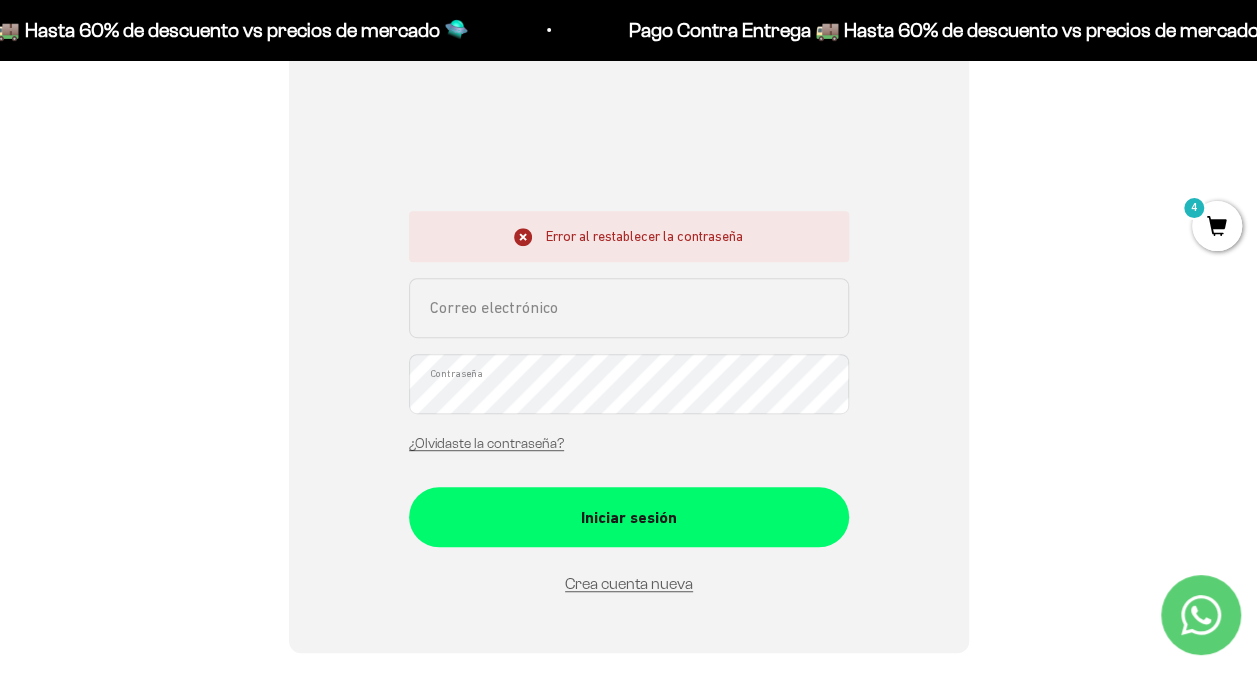 click on "Correo electrónico" at bounding box center (629, 308) 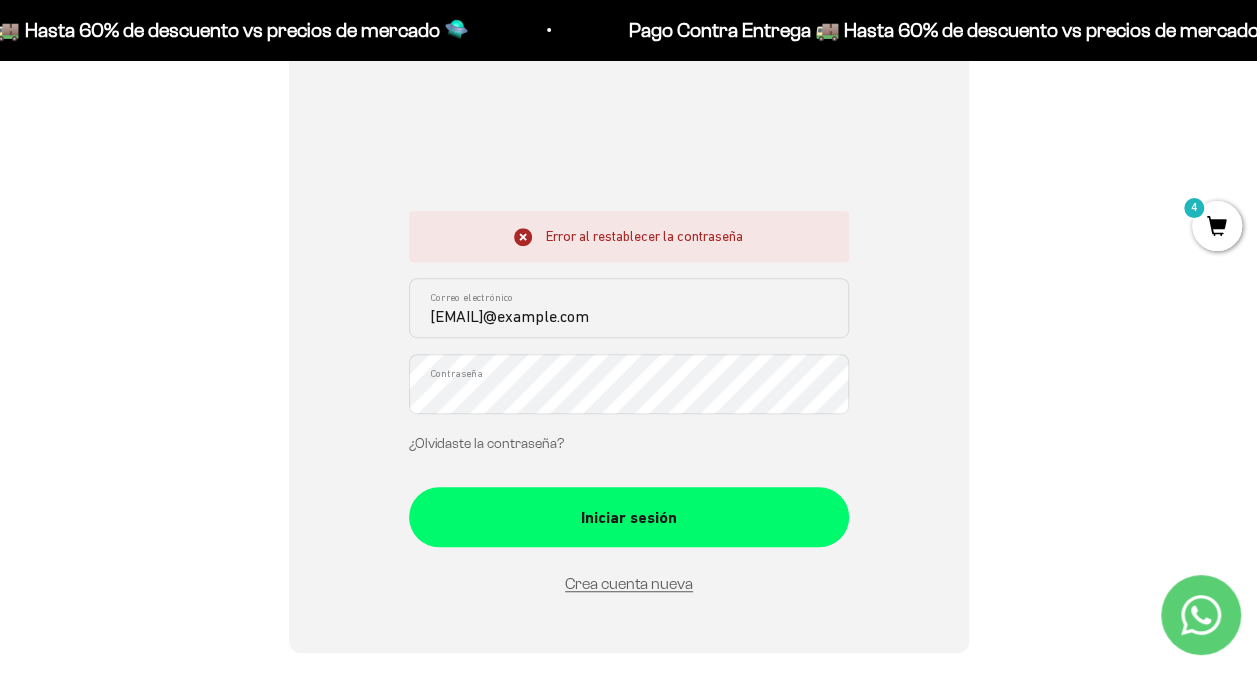 click on "¿Olvidaste la contraseña?" at bounding box center [486, 443] 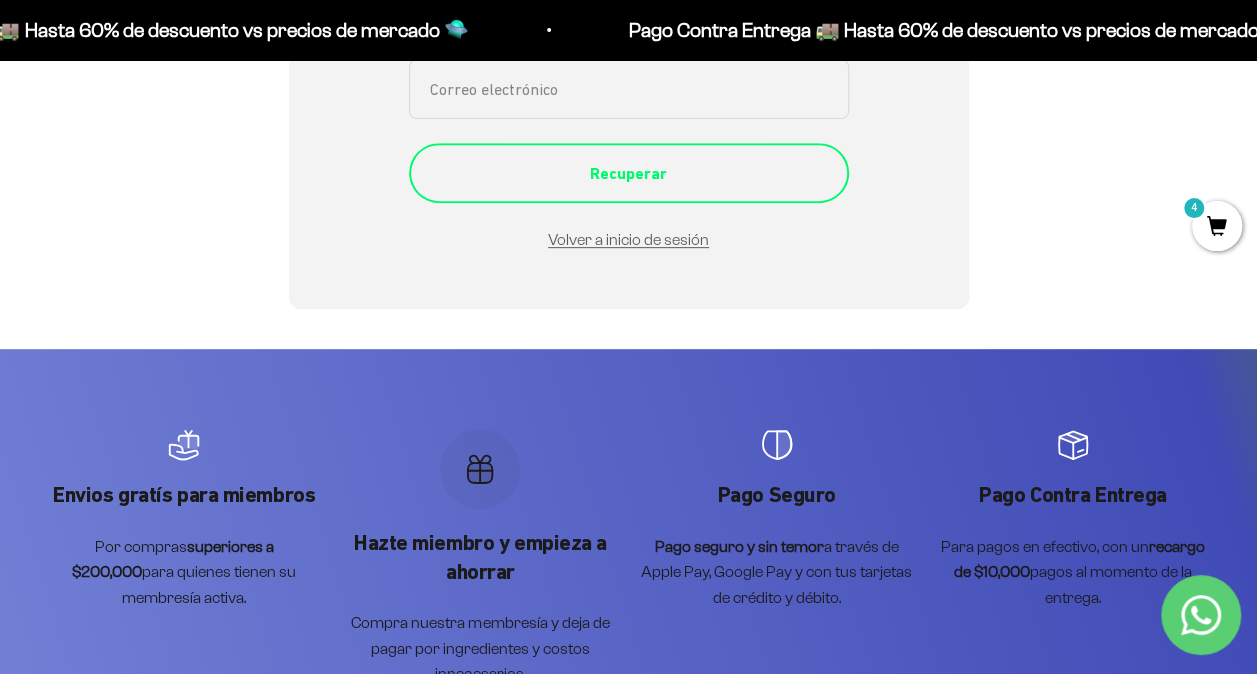 click on "Recuperar" at bounding box center (629, 173) 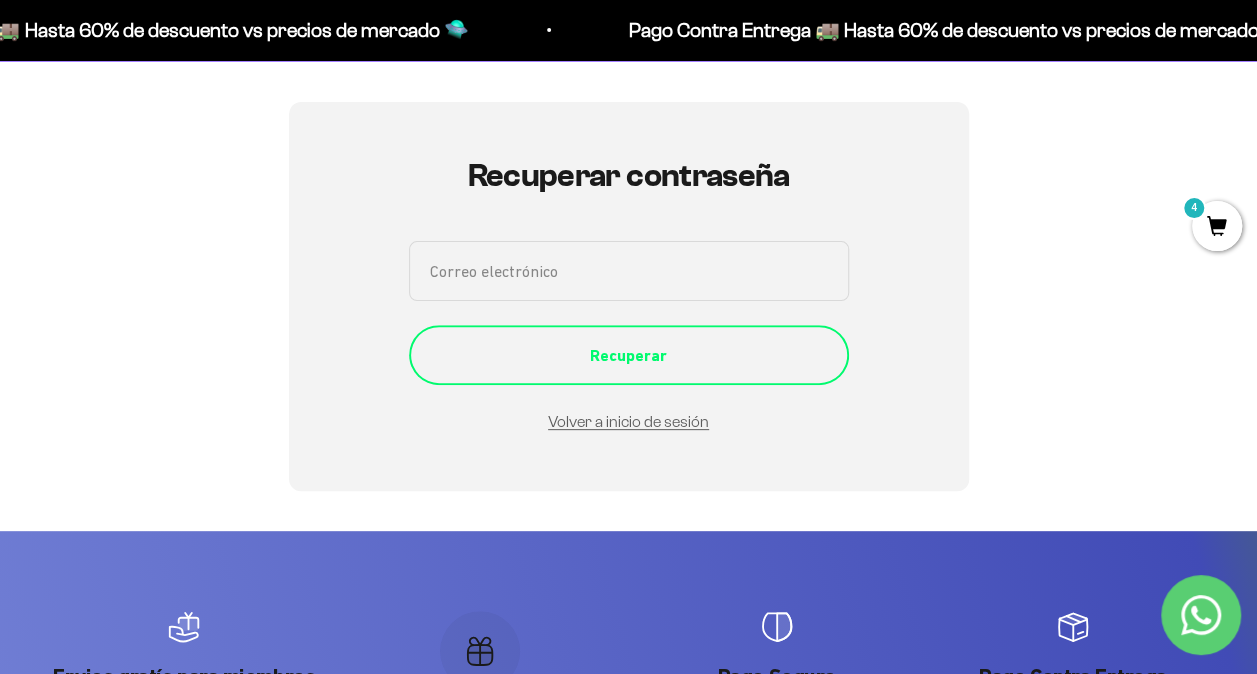 scroll, scrollTop: 146, scrollLeft: 0, axis: vertical 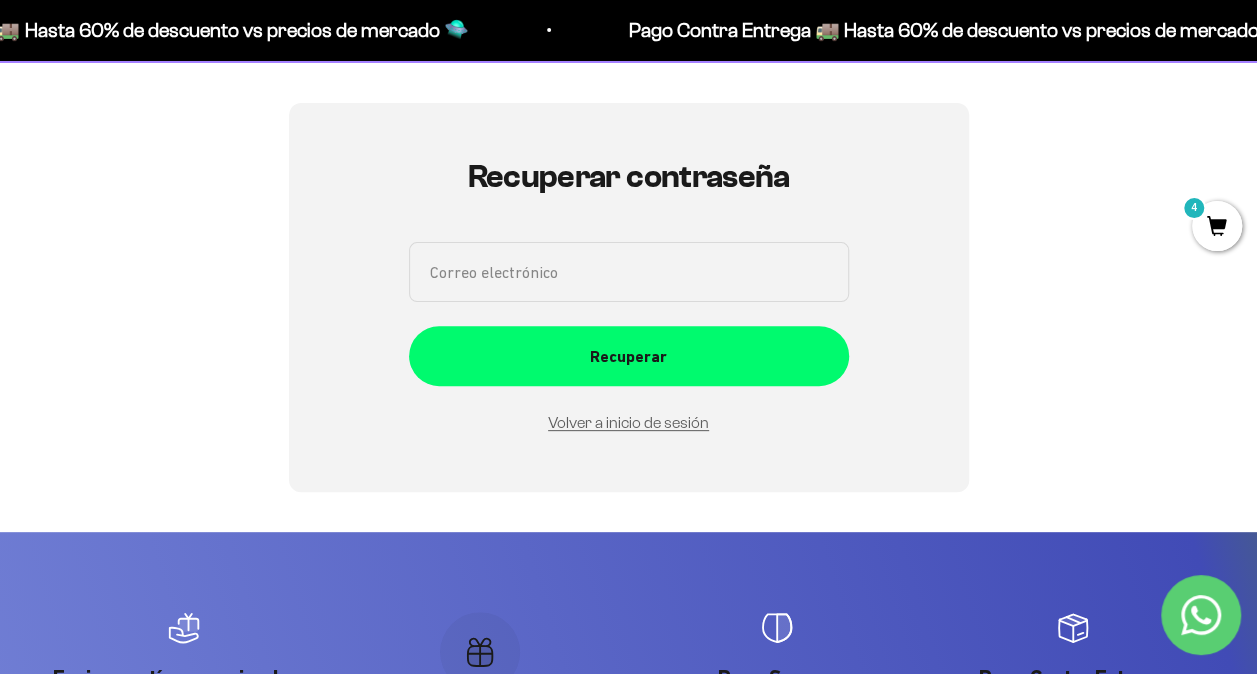 click on "Correo electrónico" at bounding box center [629, 272] 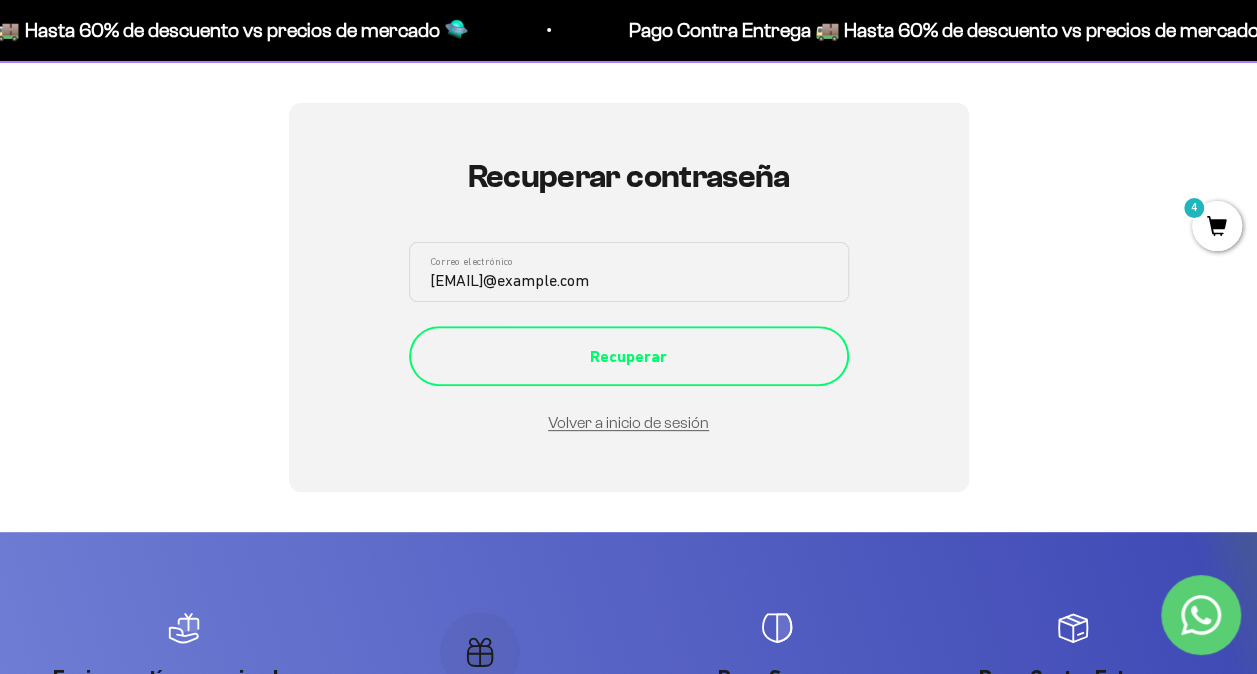 click on "Recuperar" at bounding box center [629, 357] 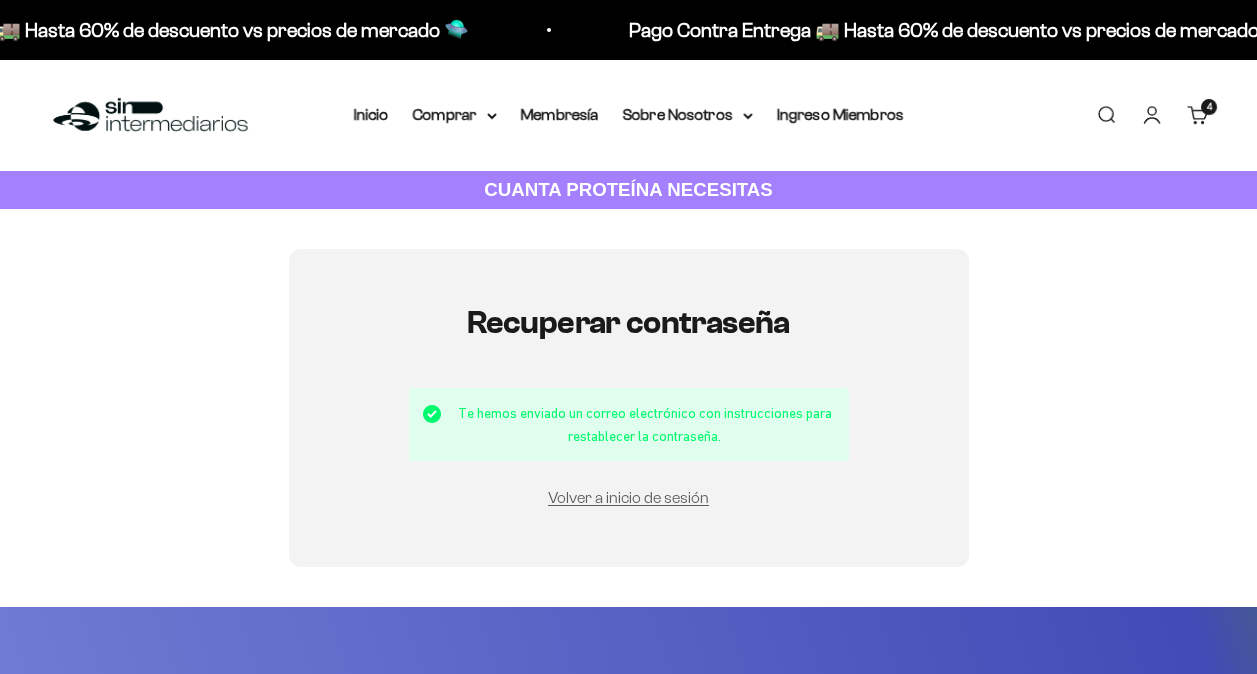 scroll, scrollTop: 0, scrollLeft: 0, axis: both 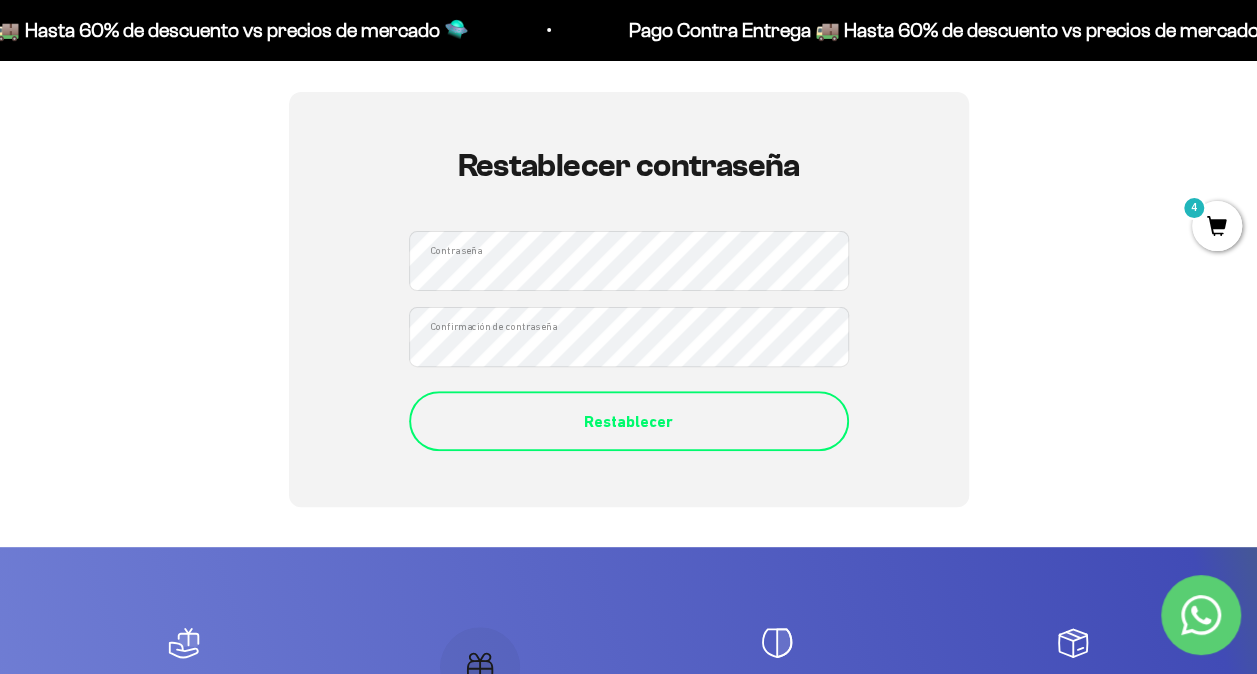 click on "Restablecer" at bounding box center [629, 421] 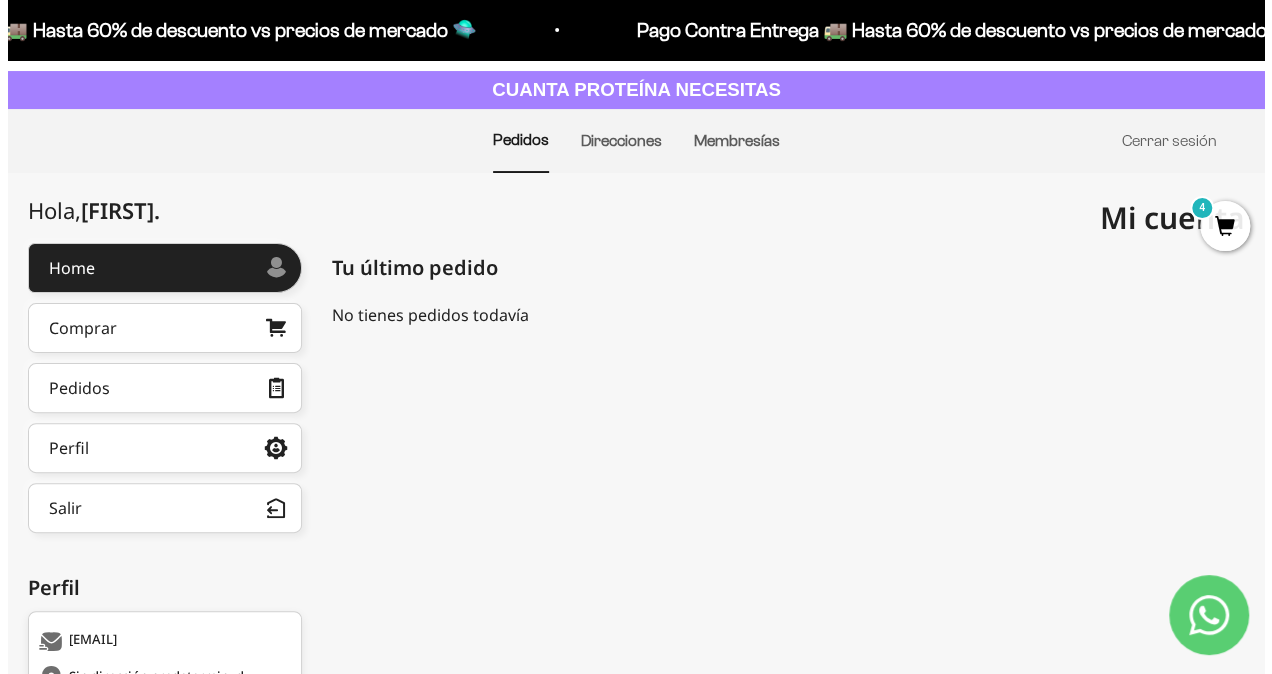 scroll, scrollTop: 0, scrollLeft: 0, axis: both 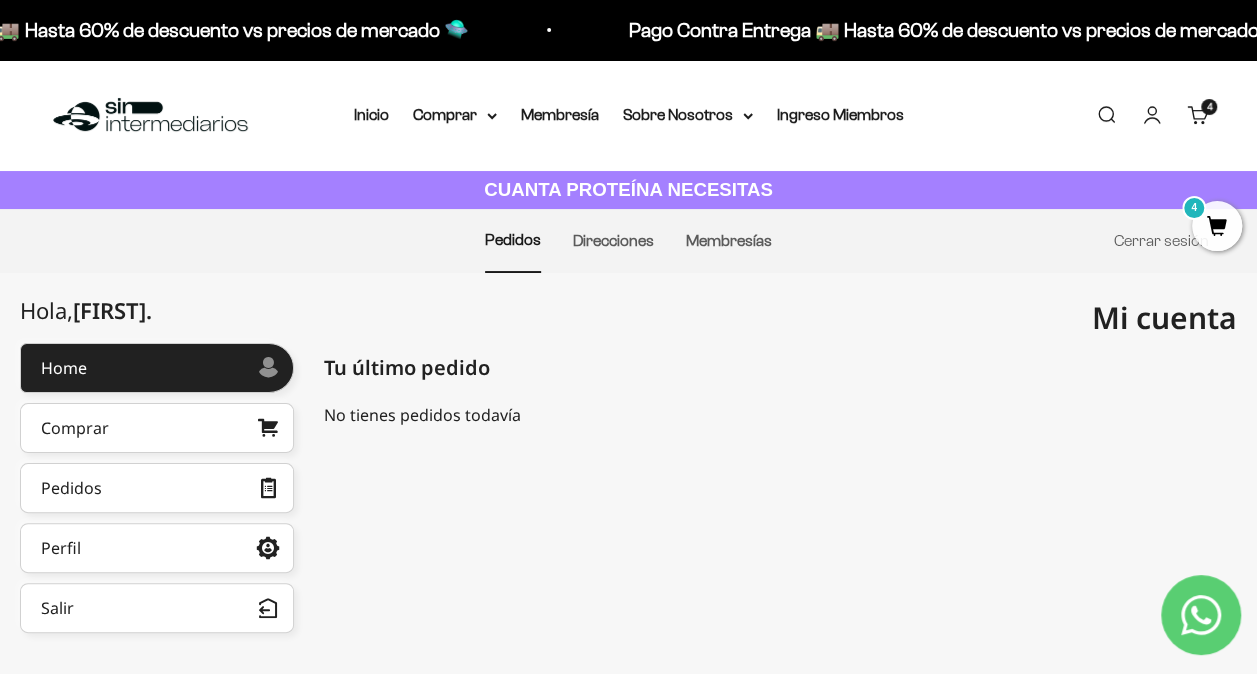 click on "Carrito
4 artículos
4" at bounding box center [1198, 115] 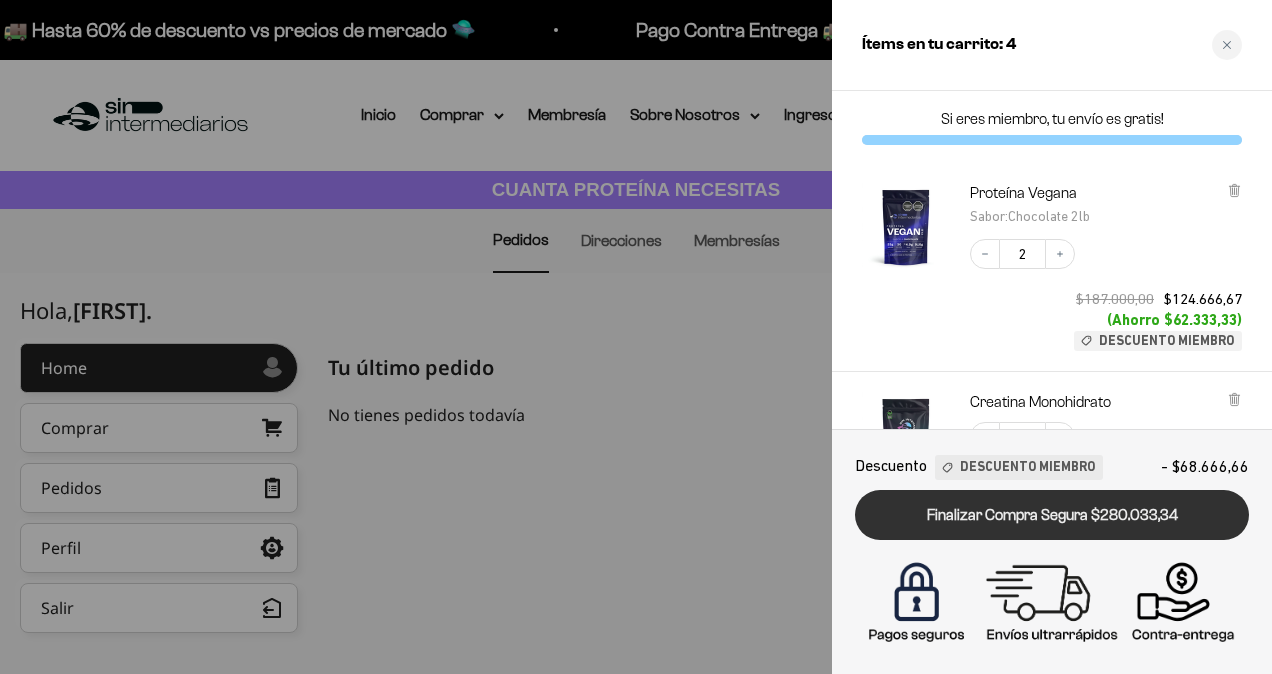 click on "Finalizar Compra Segura $280.033,34" at bounding box center [1052, 515] 